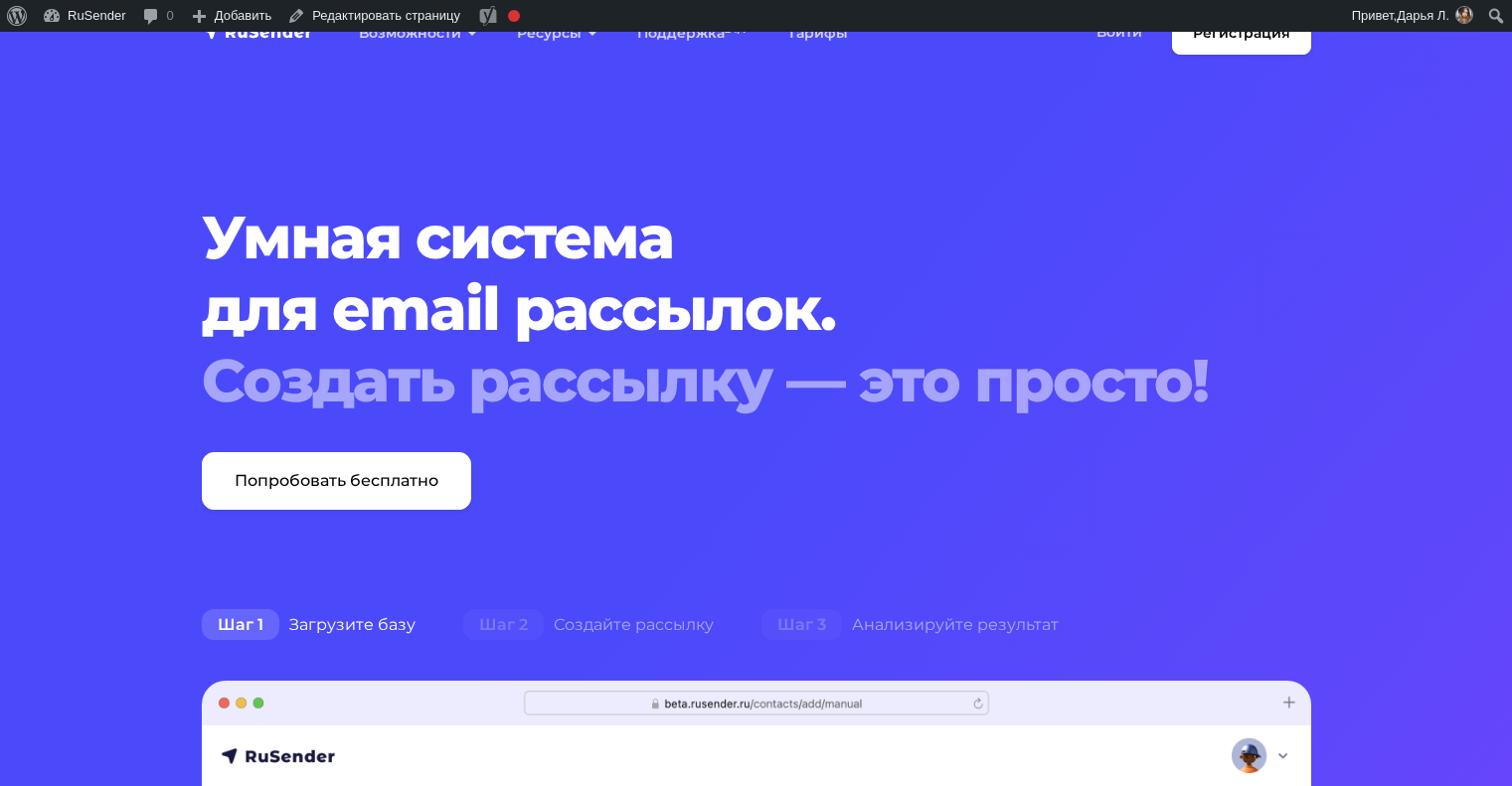 scroll, scrollTop: 0, scrollLeft: 0, axis: both 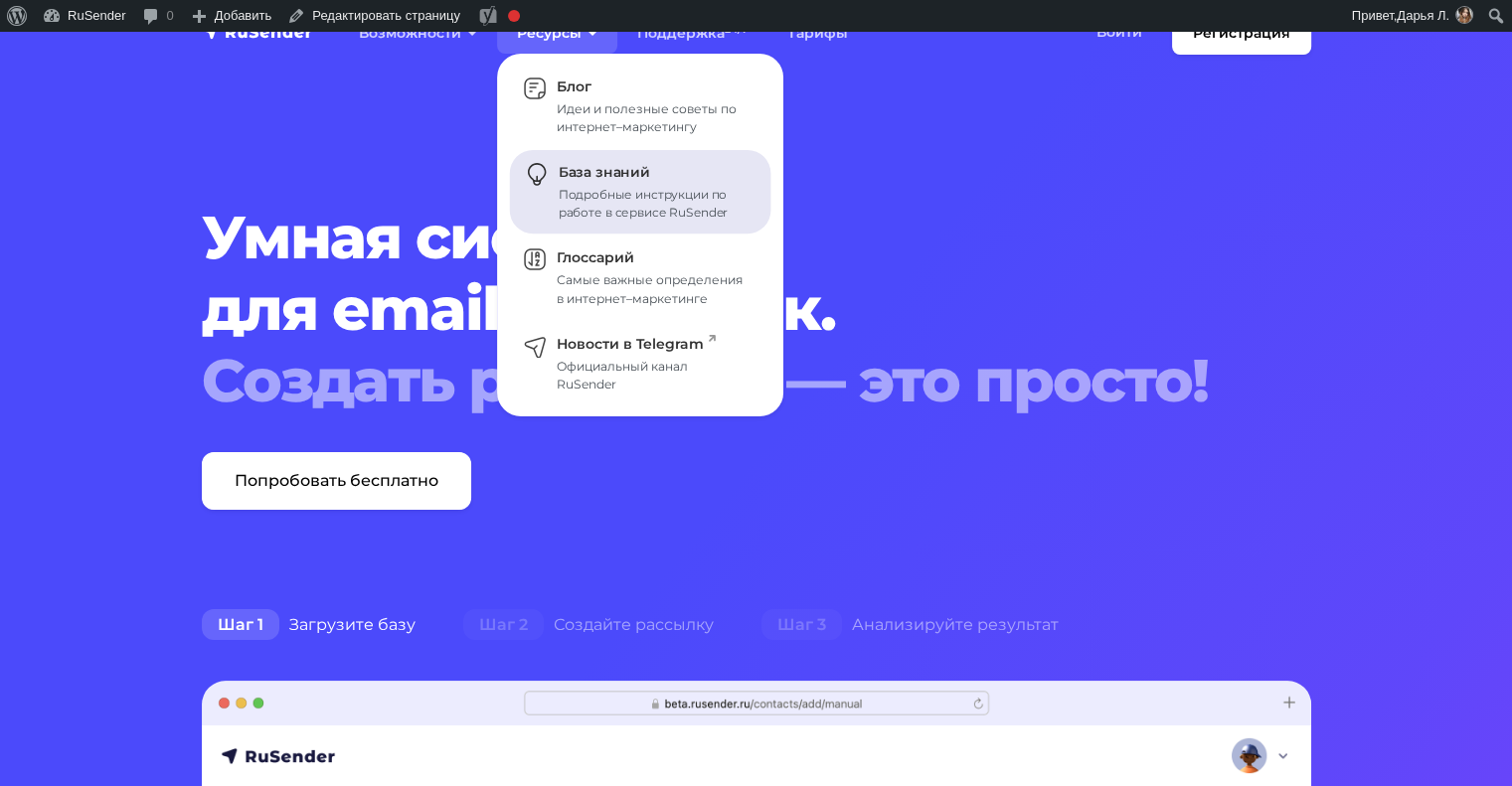 click on "Подробные инструкции по работе в сервисе RuSender" at bounding box center [653, 204] 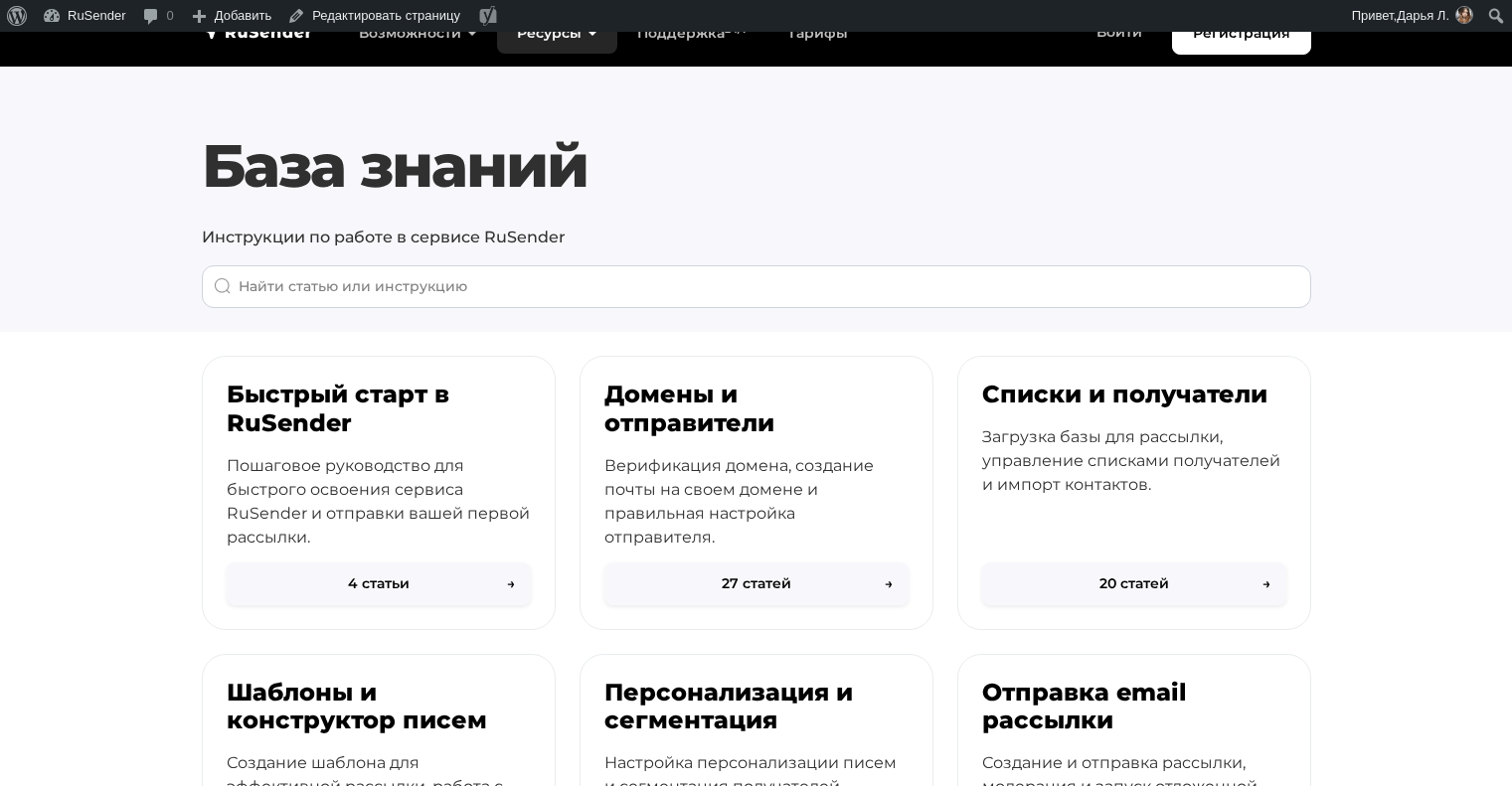 scroll, scrollTop: 0, scrollLeft: 0, axis: both 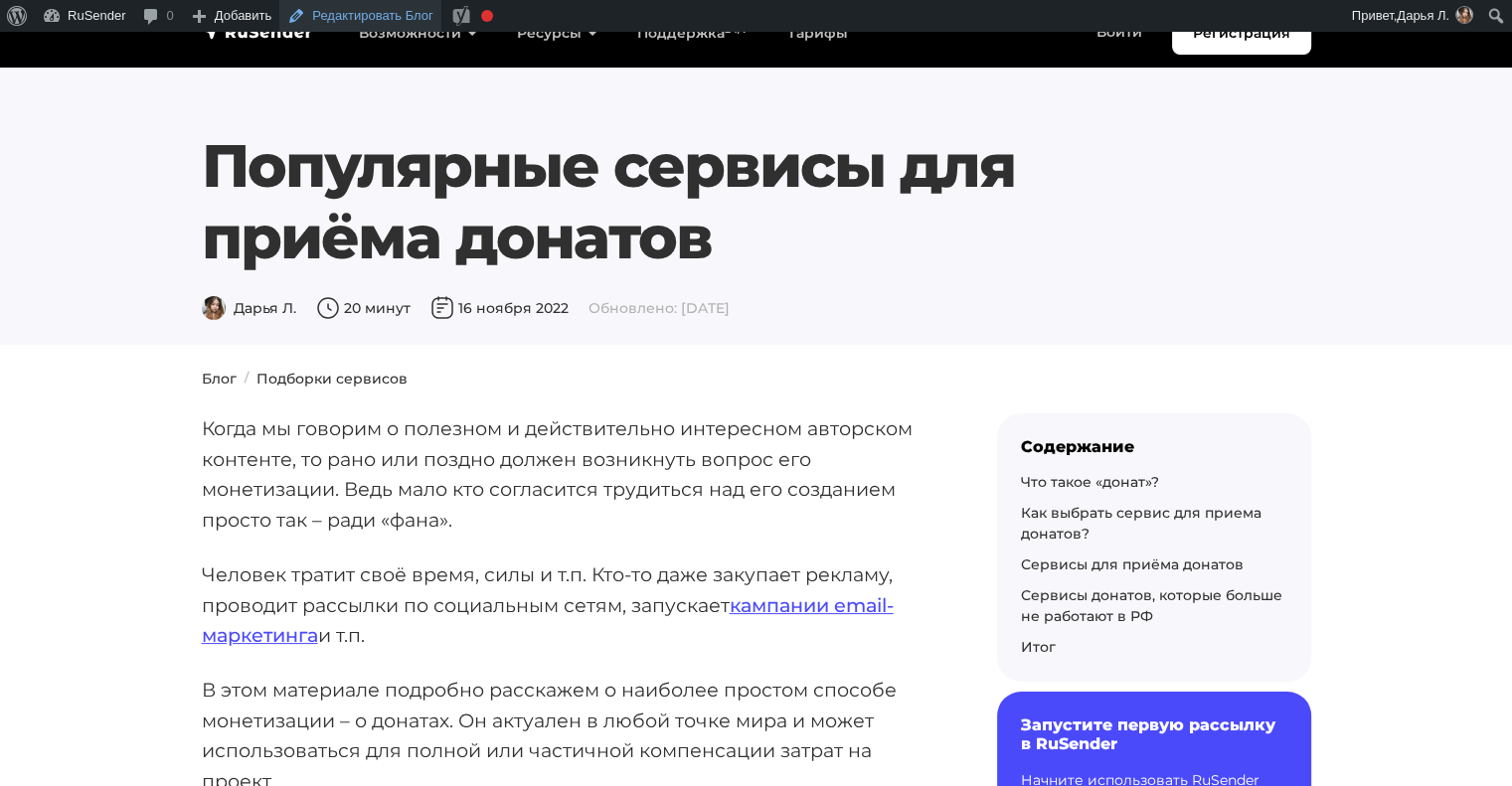 click on "Редактировать Блог" at bounding box center (360, 16) 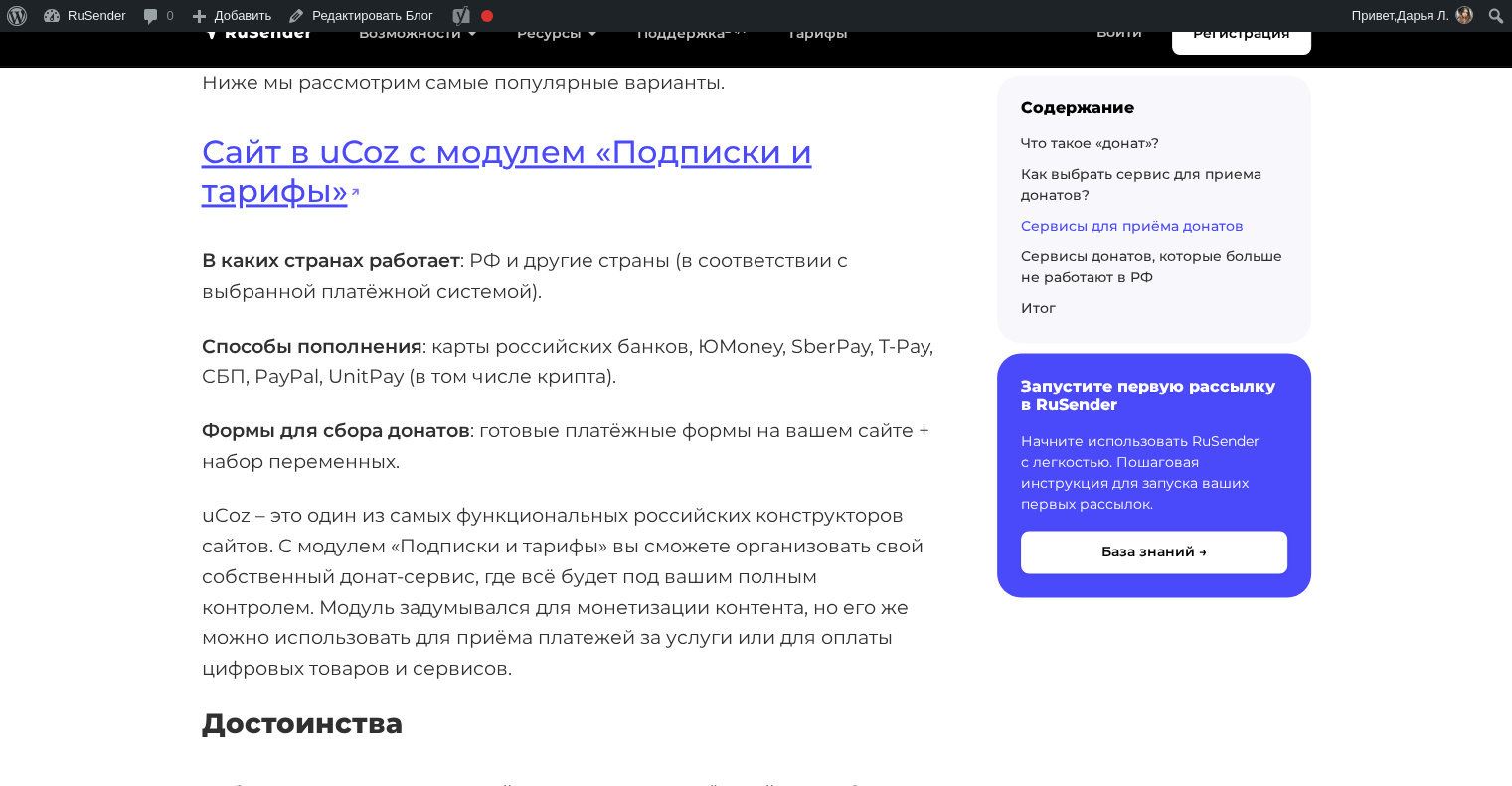 scroll, scrollTop: 2984, scrollLeft: 0, axis: vertical 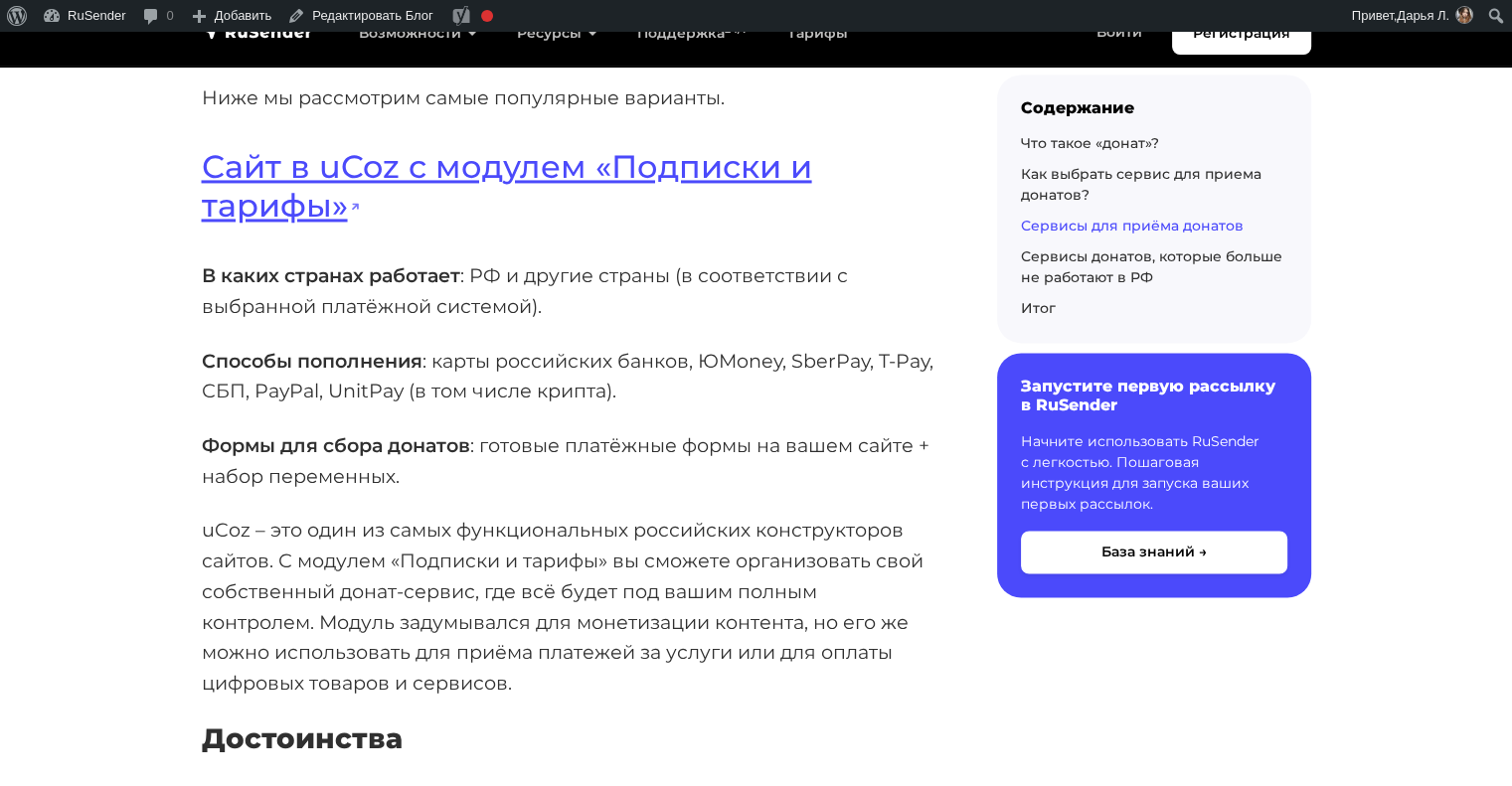 click on "Формы для сбора донатов : готовые платёжные формы на вашем сайте + набор переменных." at bounding box center [568, 460] 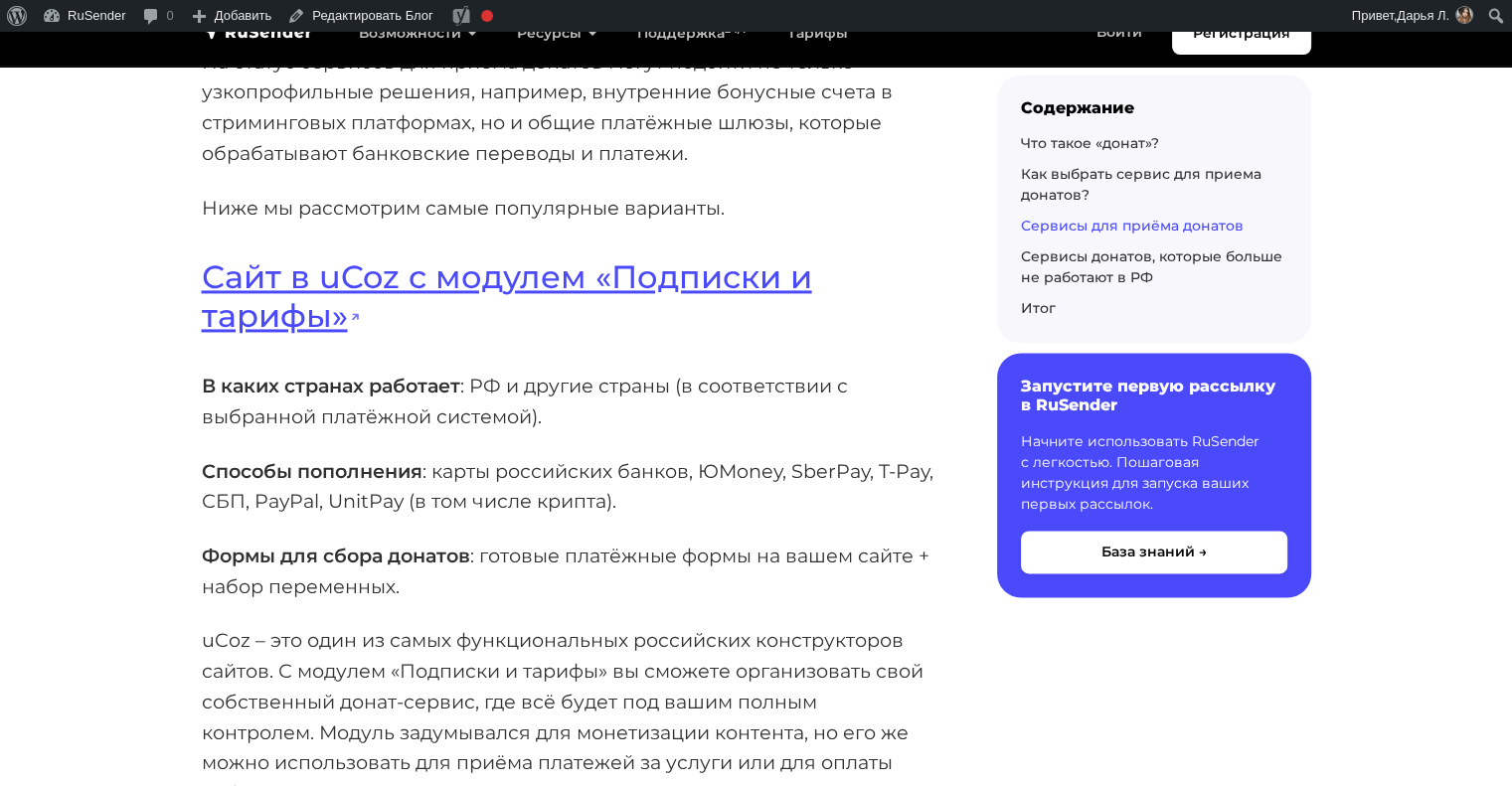 scroll, scrollTop: 2875, scrollLeft: 0, axis: vertical 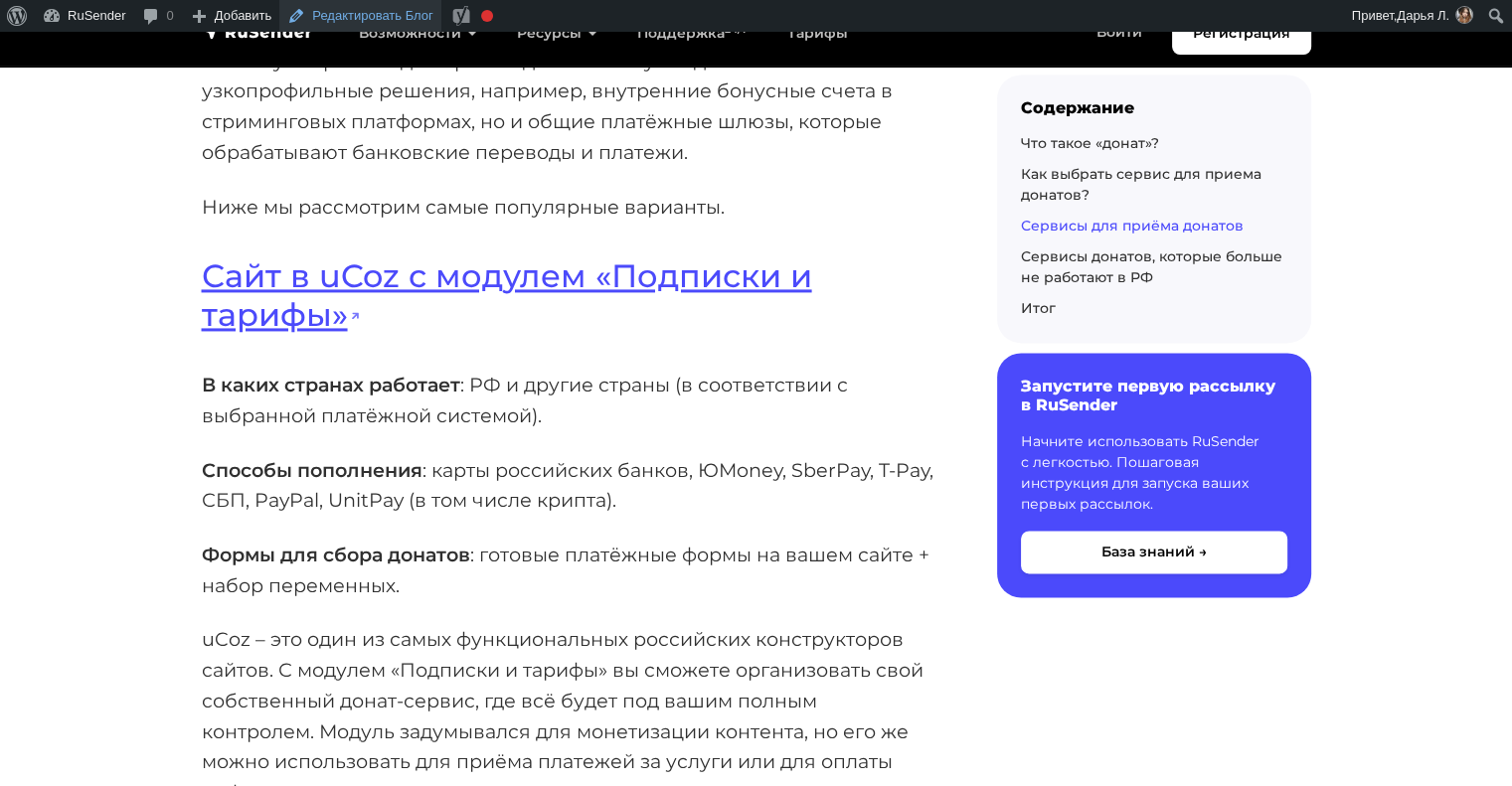 click on "Редактировать Блог" at bounding box center (360, 16) 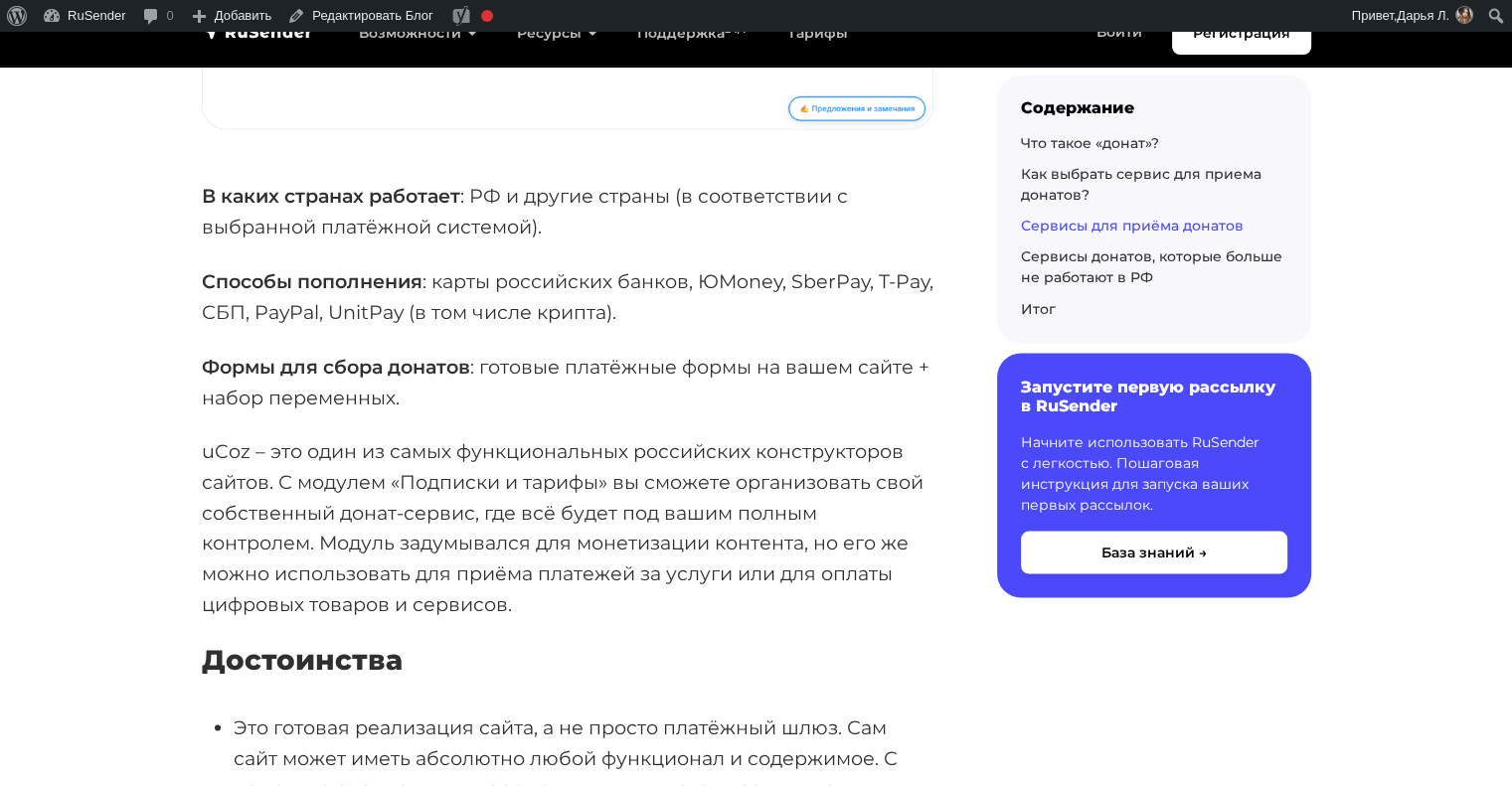scroll, scrollTop: 3494, scrollLeft: 0, axis: vertical 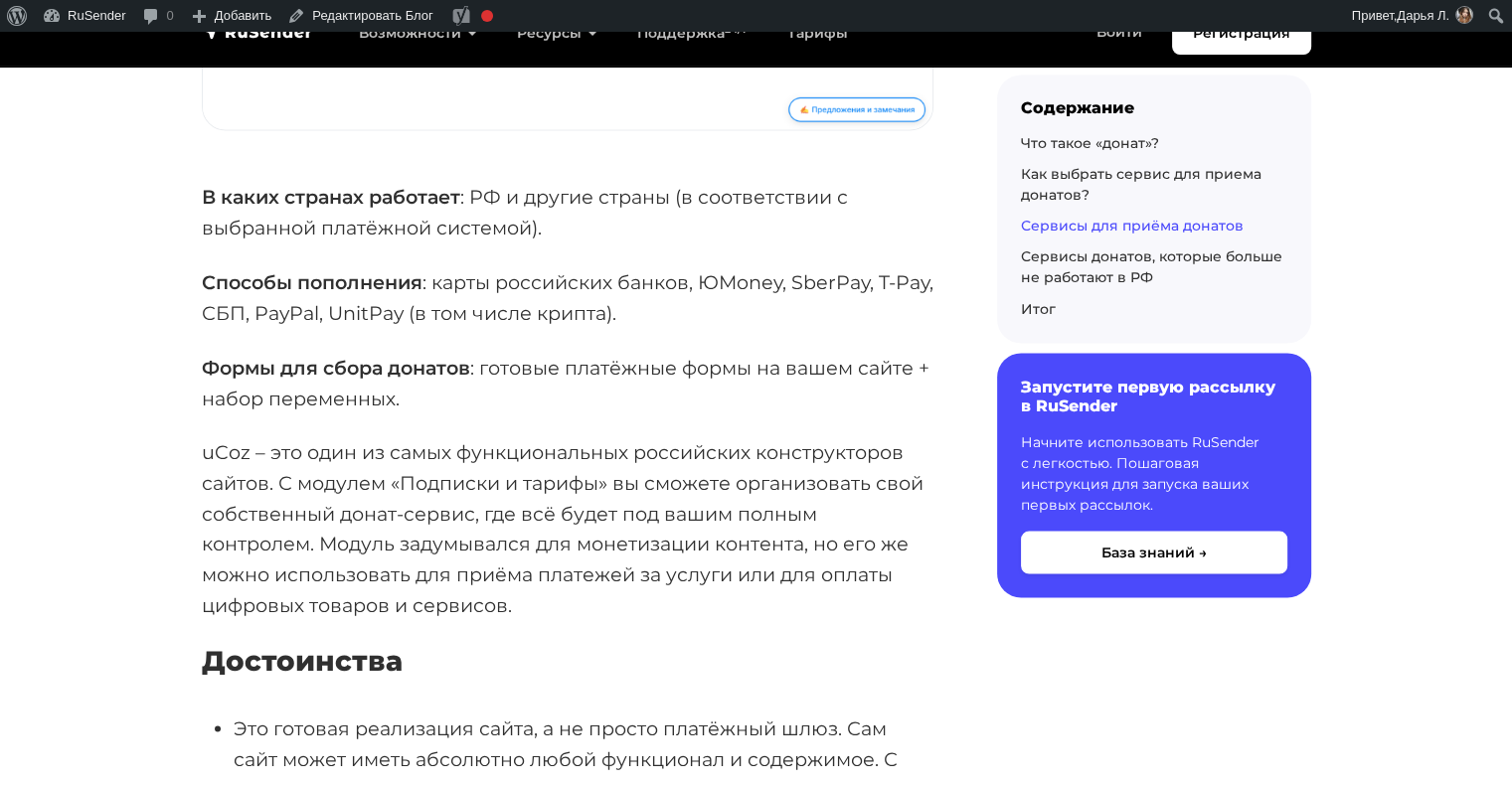 click on "Формы для сбора донатов : готовые платёжные формы на вашем сайте + набор переменных." at bounding box center (568, 382) 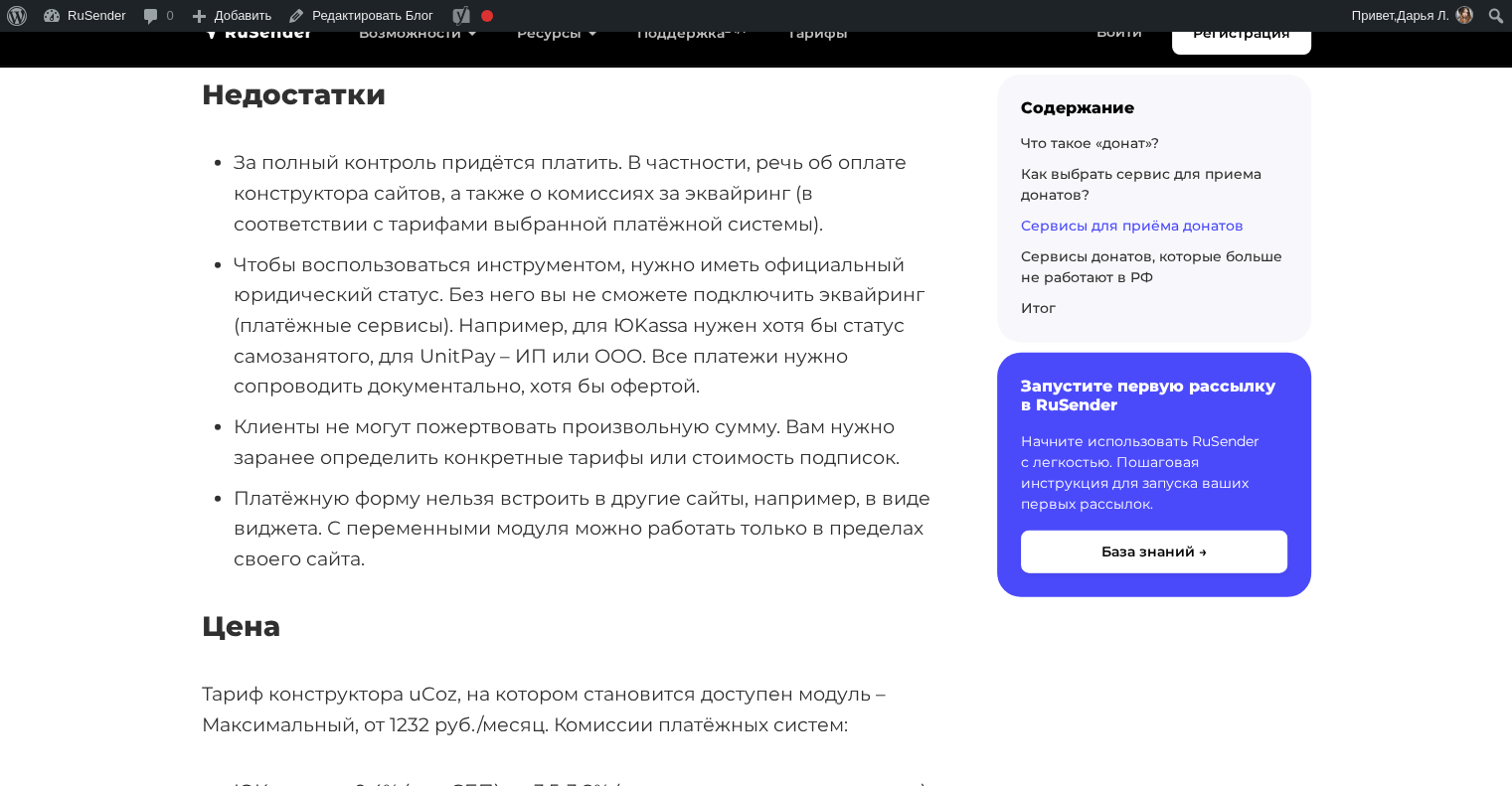 scroll, scrollTop: 4807, scrollLeft: 0, axis: vertical 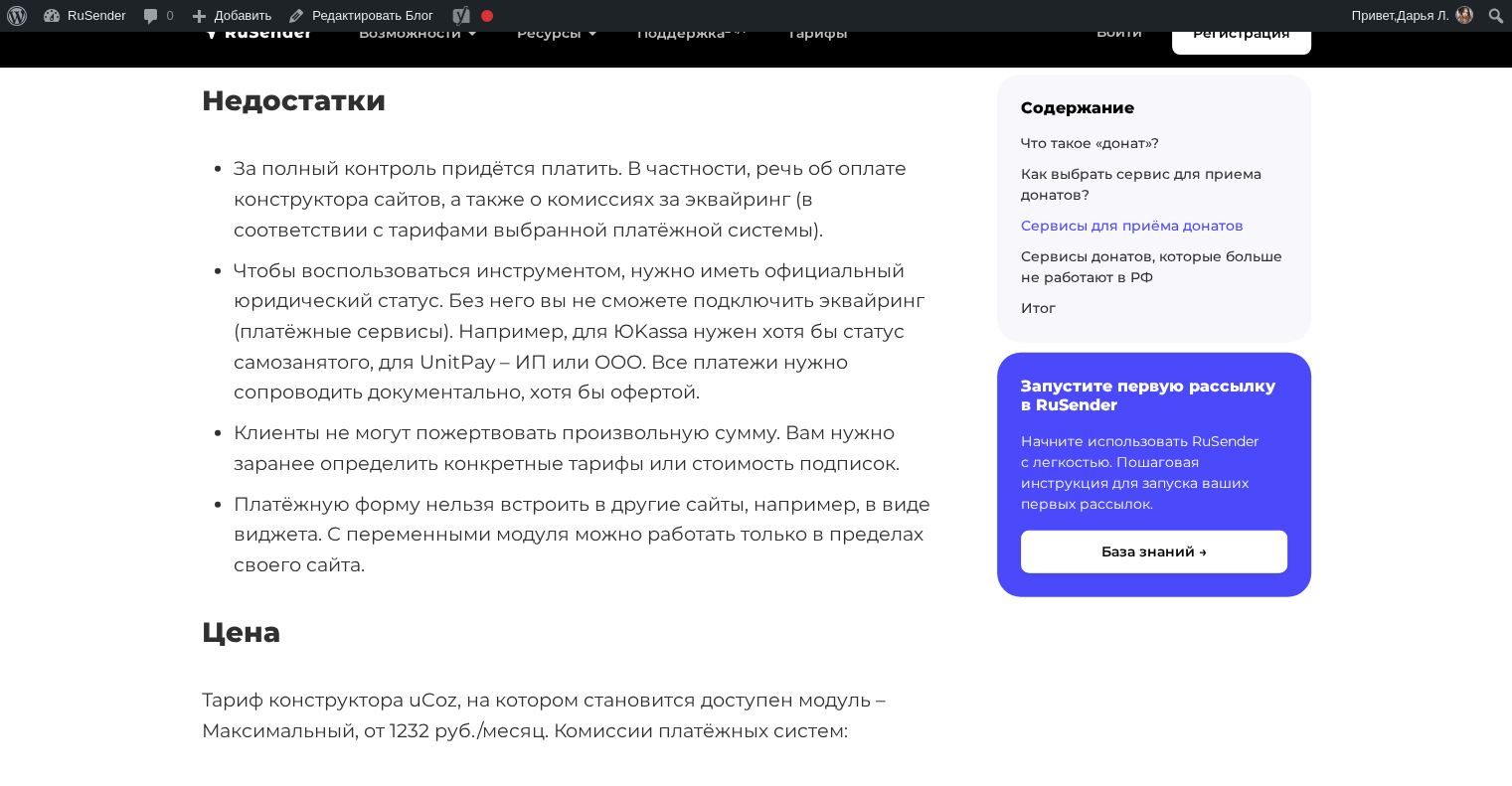 click on "Чтобы воспользоваться инструментом, нужно иметь официальный юридический статус. Без него вы не сможете подключить эквайринг (платёжные сервисы). Например, для ЮKassa нужен хотя бы статус самозанятого, для UnitPay – ИП или ООО. Все платежи нужно сопроводить документально, хотя бы офертой." at bounding box center [584, 332] 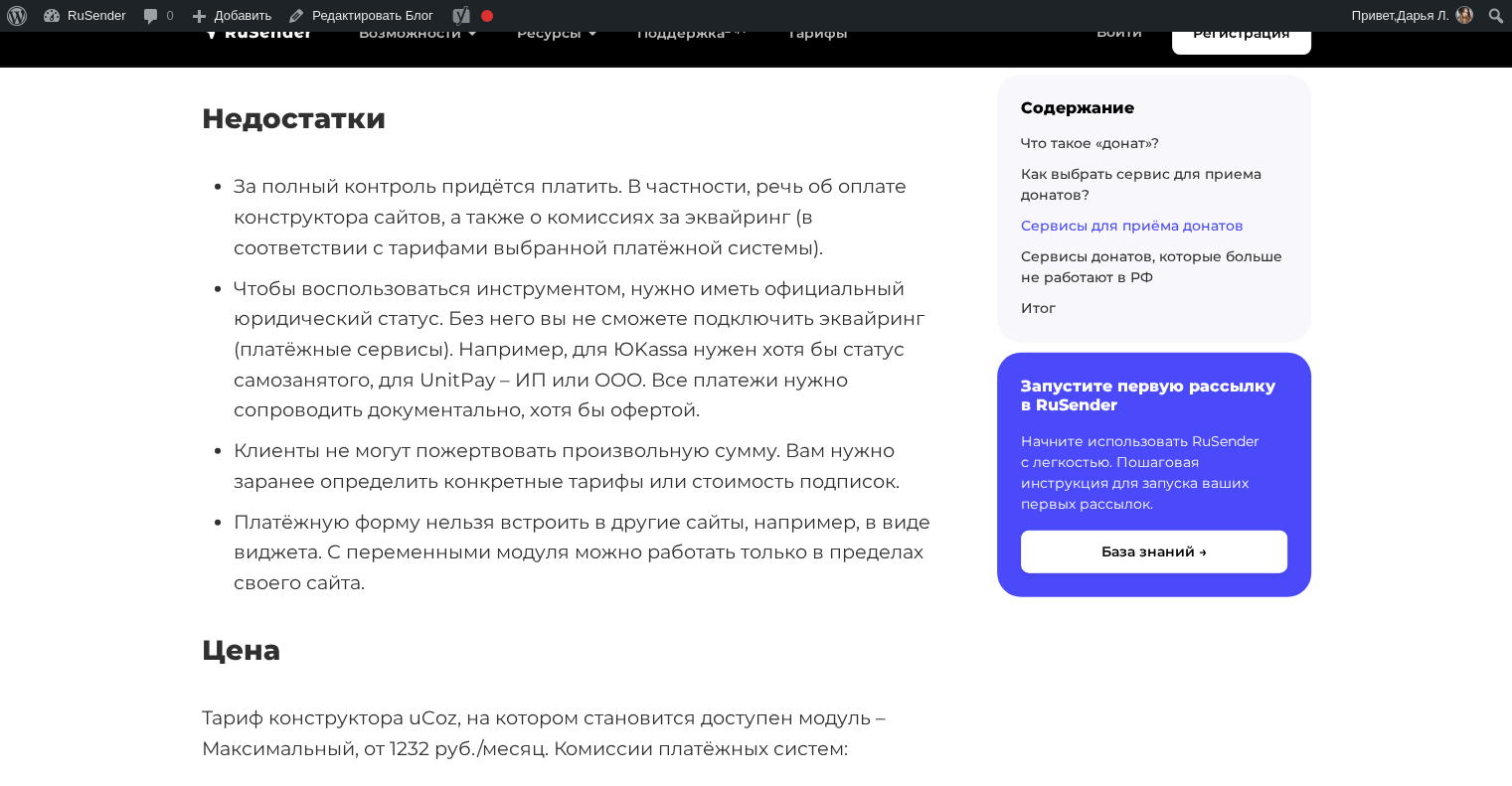 scroll, scrollTop: 4791, scrollLeft: 0, axis: vertical 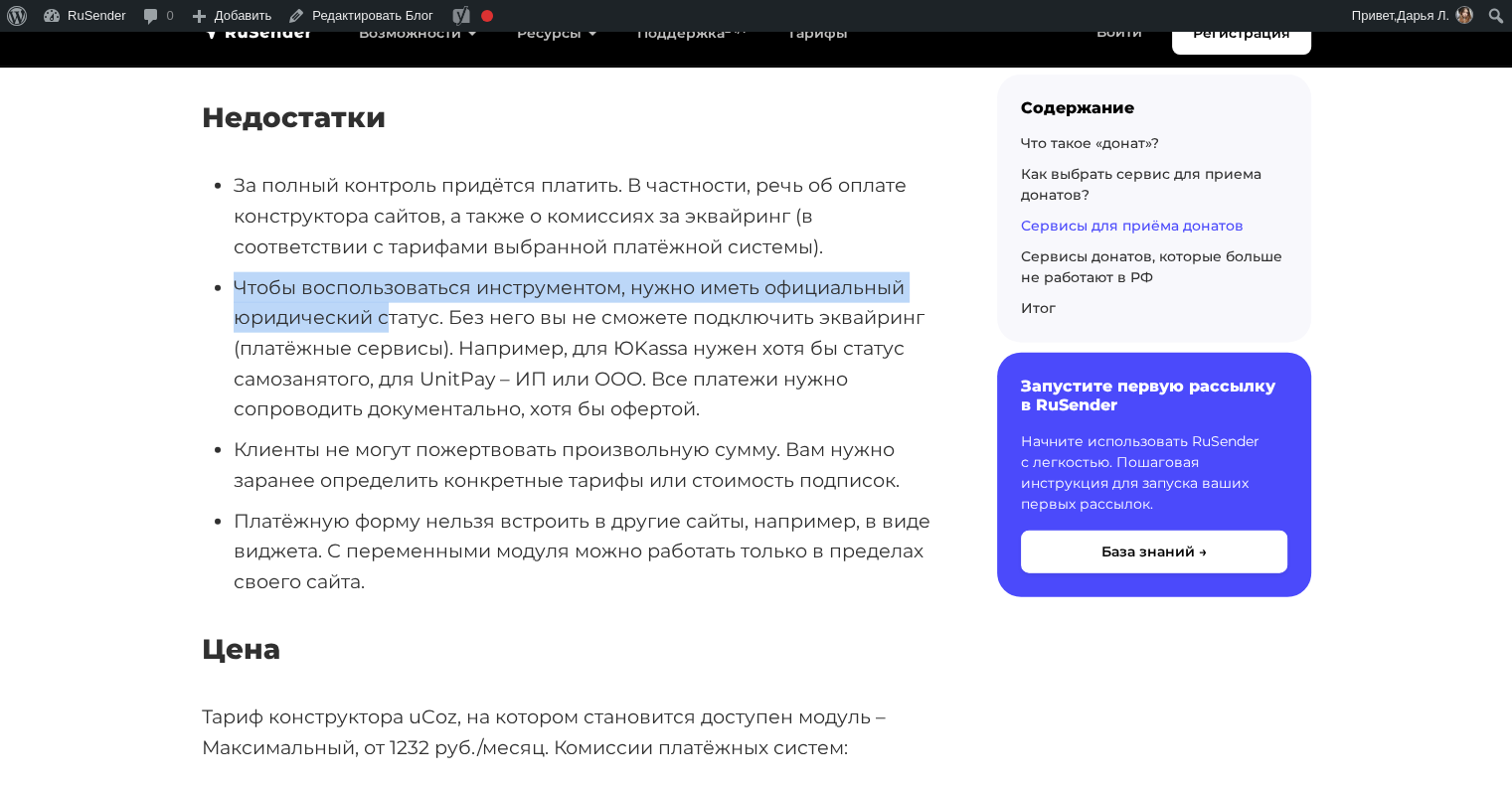 drag, startPoint x: 235, startPoint y: 285, endPoint x: 389, endPoint y: 303, distance: 155.04838 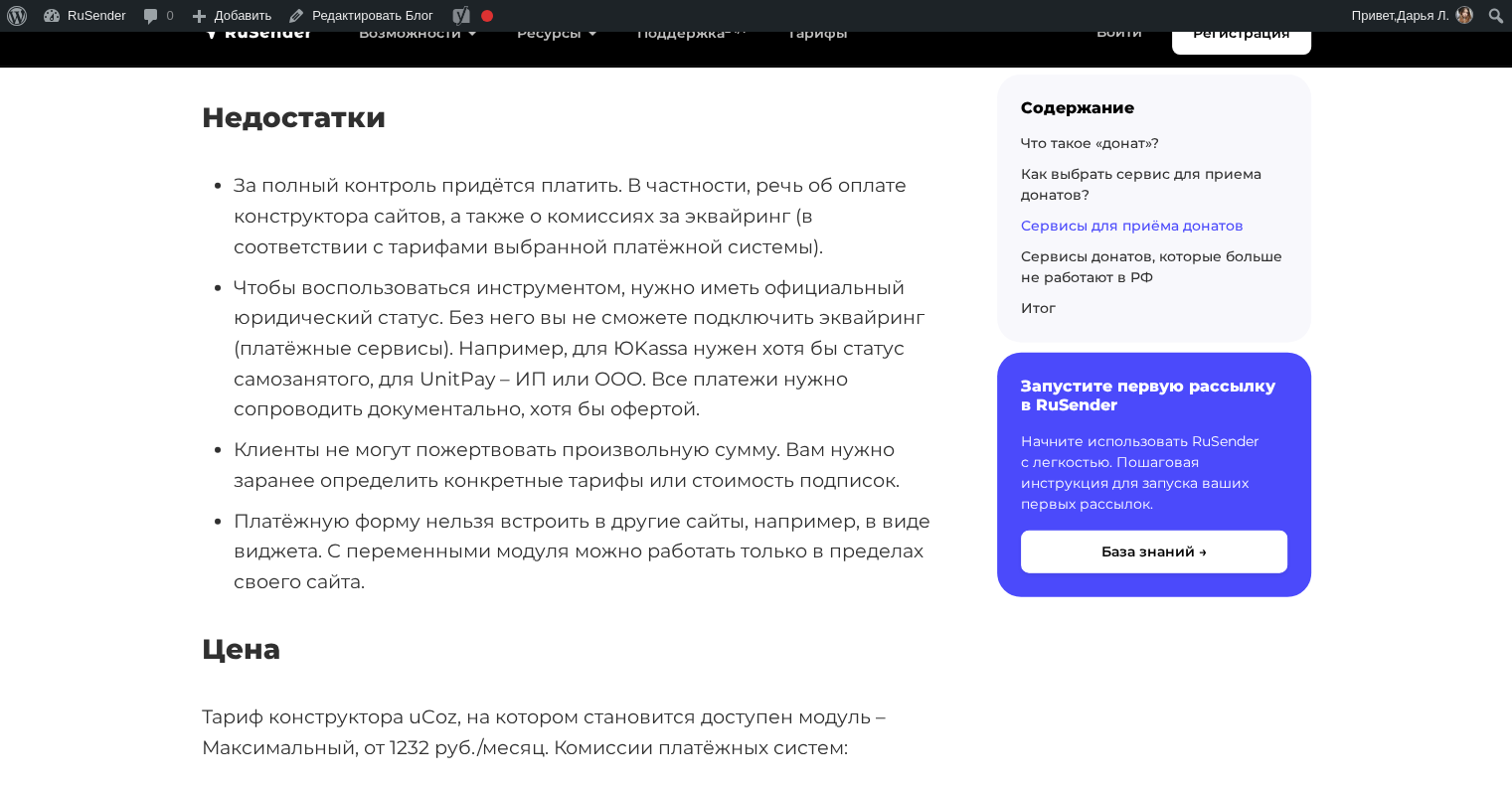 click on "Чтобы воспользоваться инструментом, нужно иметь официальный юридический статус. Без него вы не сможете подключить эквайринг (платёжные сервисы). Например, для ЮKassa нужен хотя бы статус самозанятого, для UnitPay – ИП или ООО. Все платежи нужно сопроводить документально, хотя бы офертой." at bounding box center (584, 349) 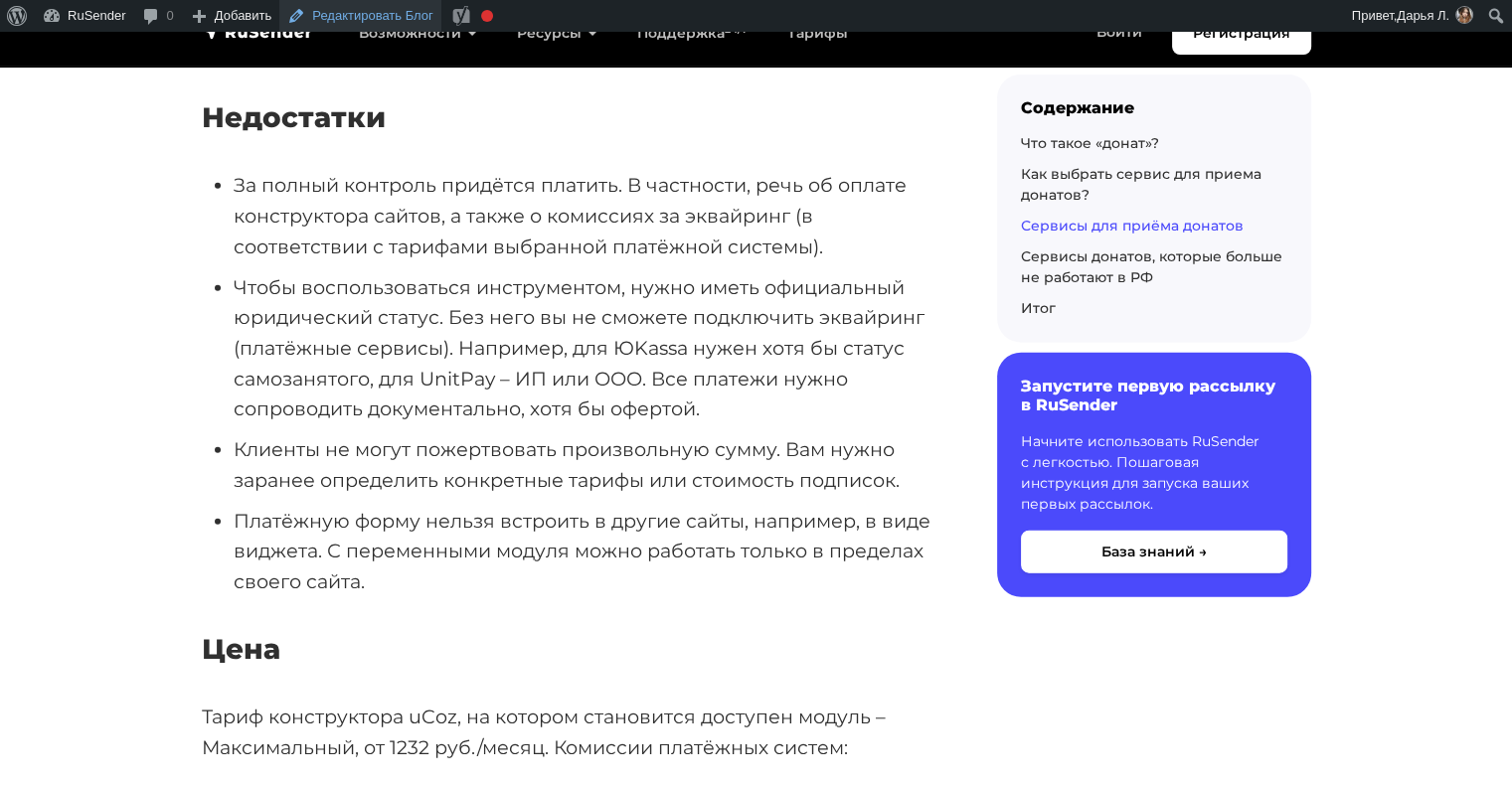 click on "Редактировать Блог" at bounding box center (360, 16) 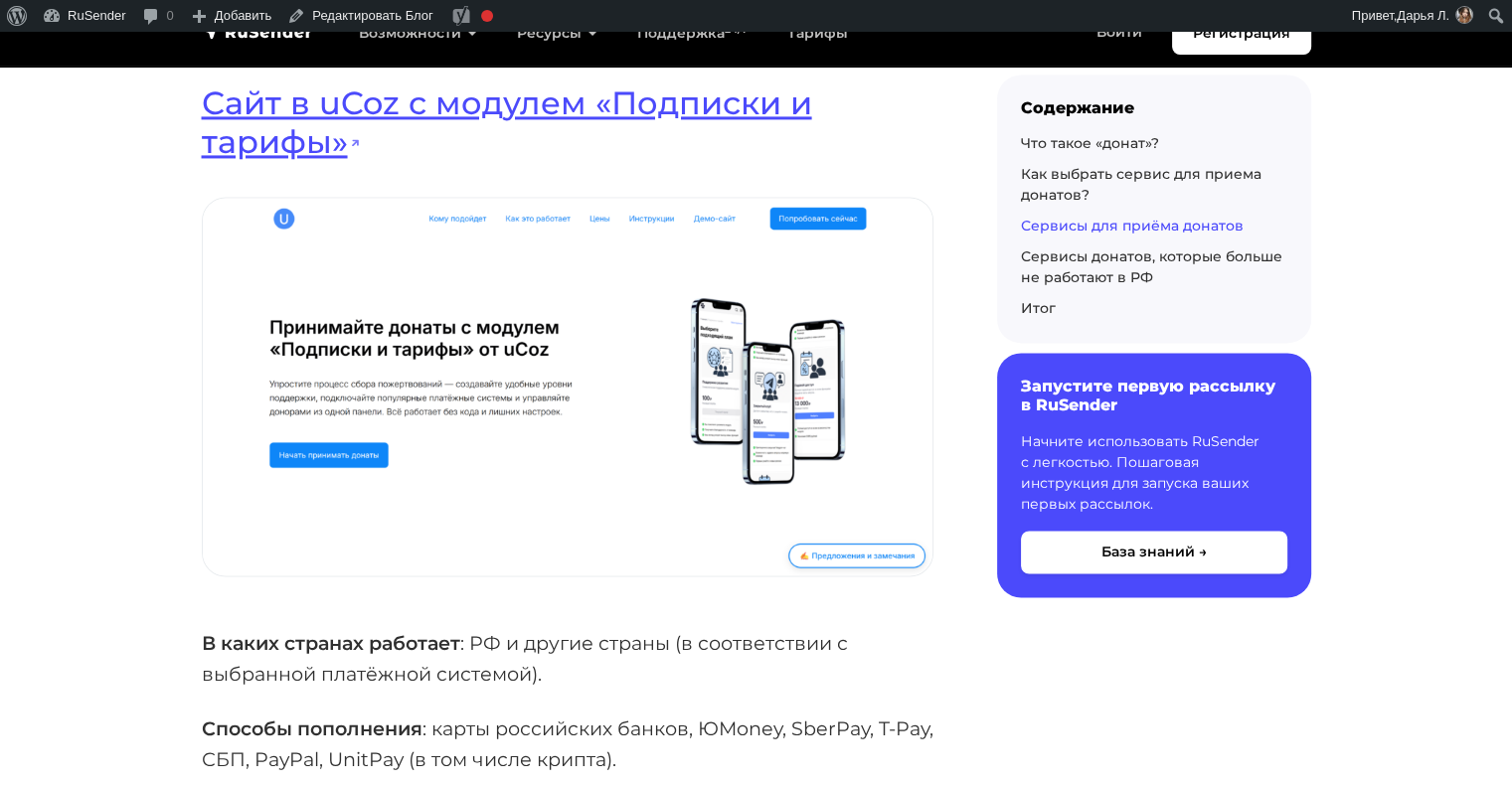 scroll, scrollTop: 3057, scrollLeft: 0, axis: vertical 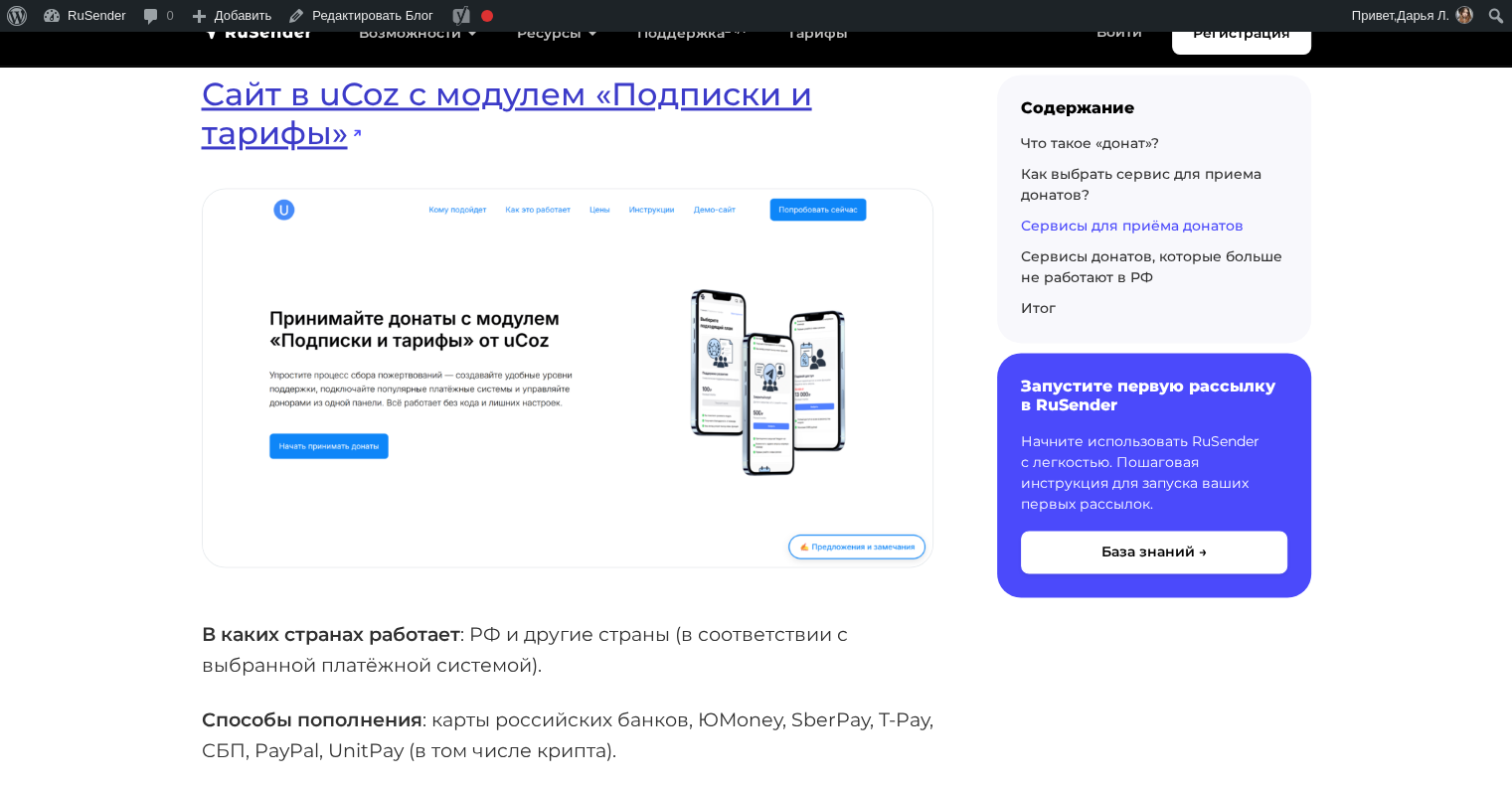 click on "Сайт в uCoz с модулем «Подписки и тарифы»" at bounding box center [507, 112] 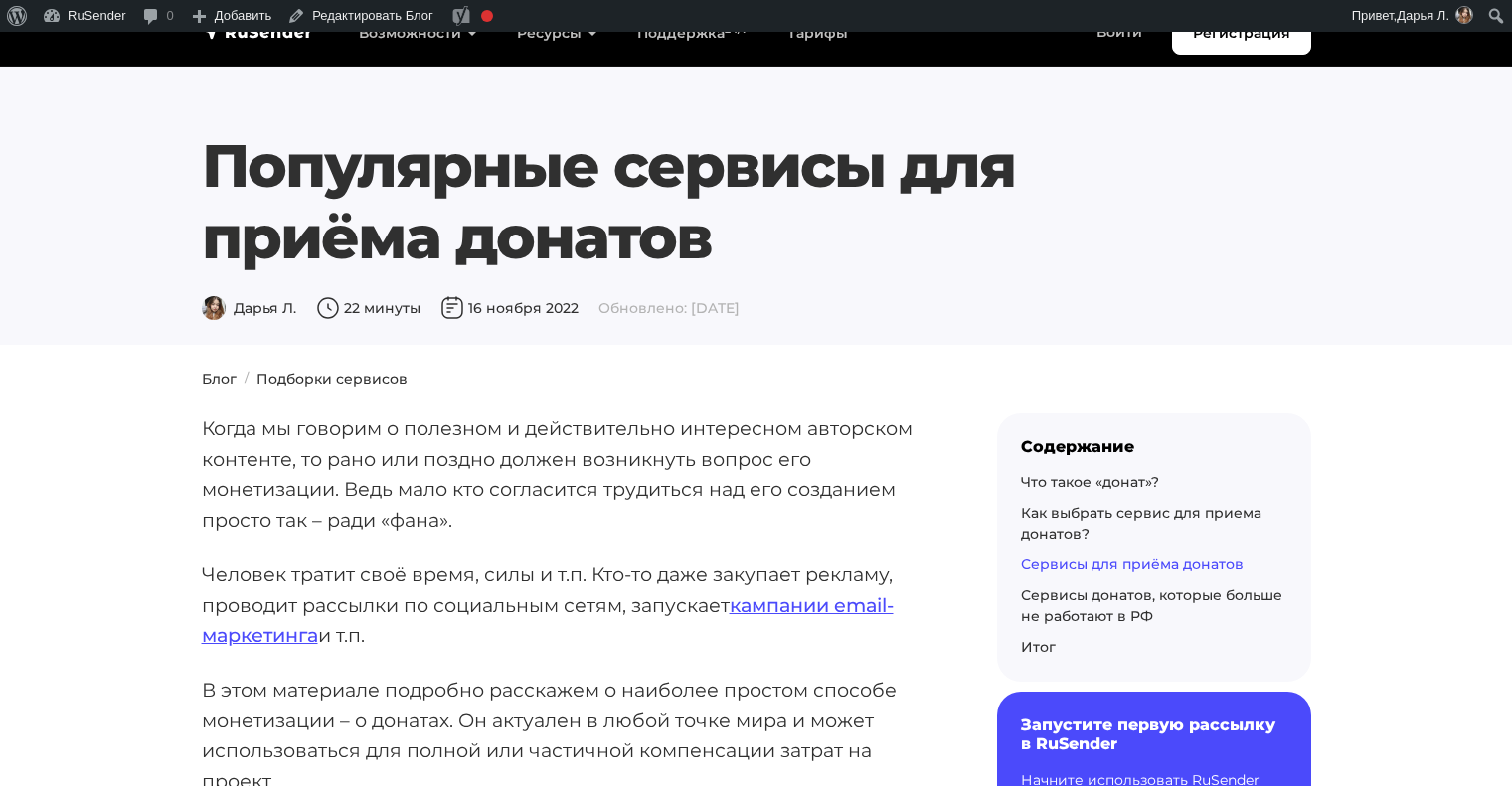 scroll, scrollTop: 3057, scrollLeft: 0, axis: vertical 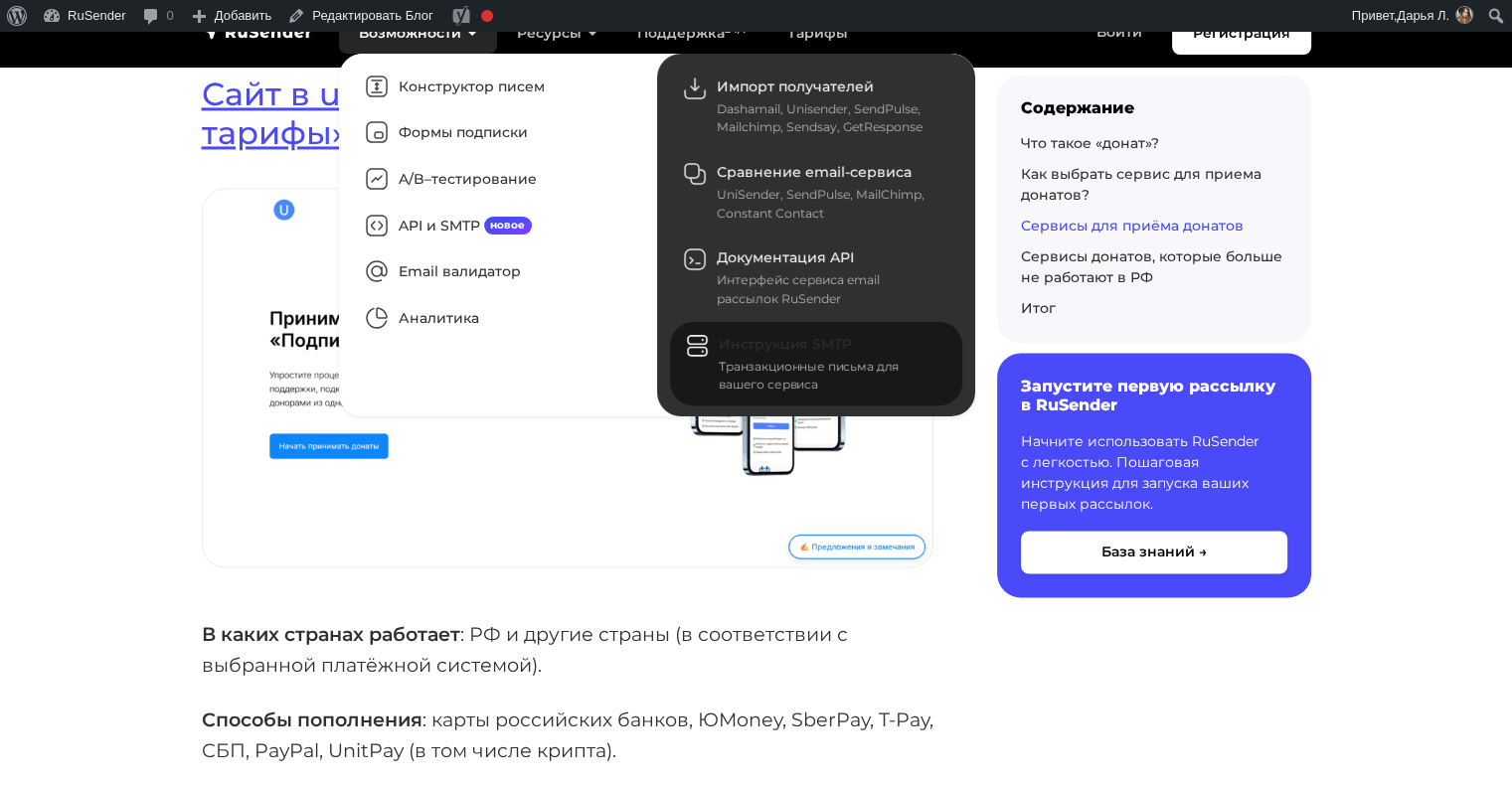 click on "Инструкция SMTP
Транзакционные письма для вашего сервиса" at bounding box center (816, 364) 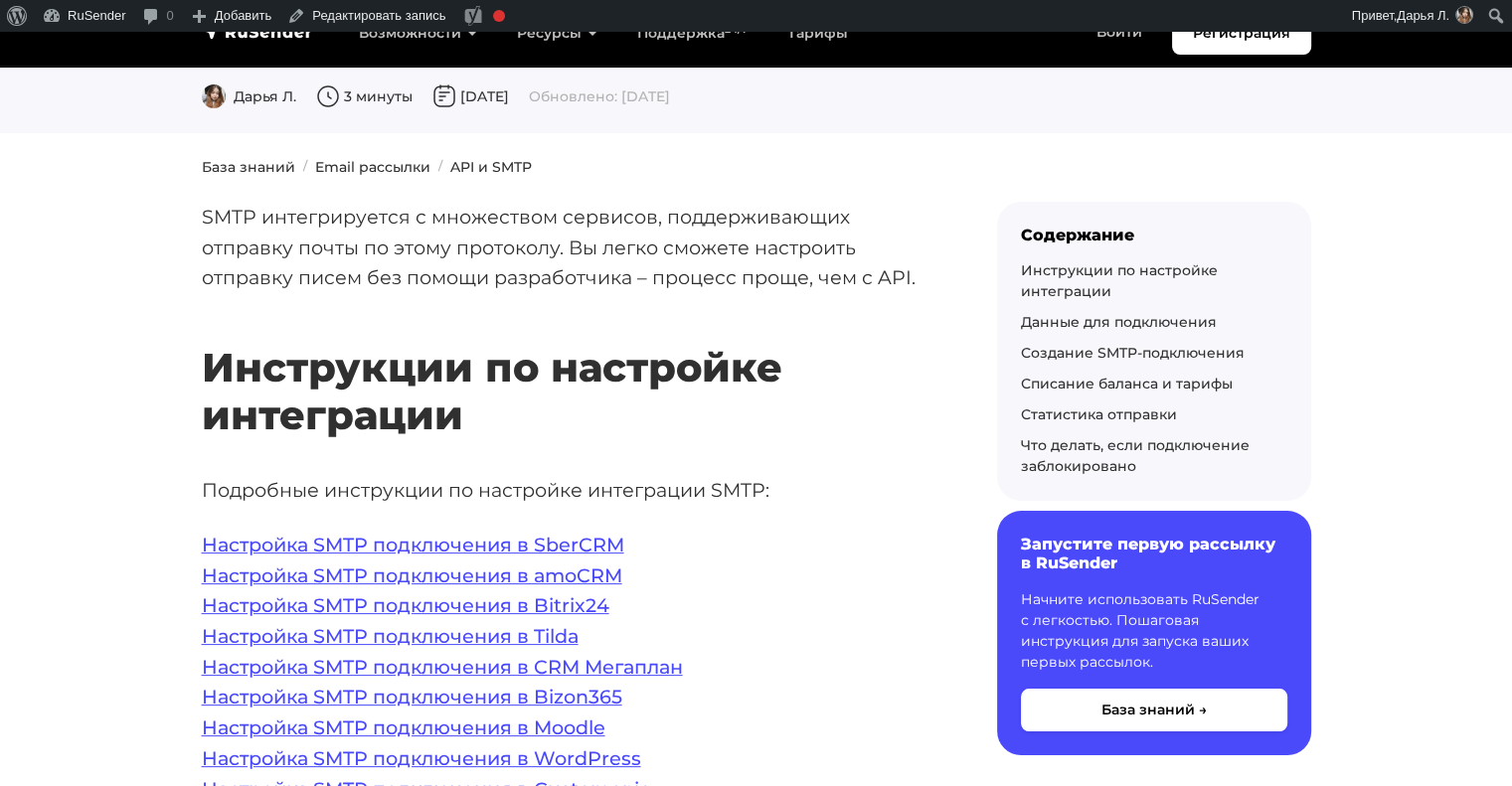 scroll, scrollTop: 148, scrollLeft: 0, axis: vertical 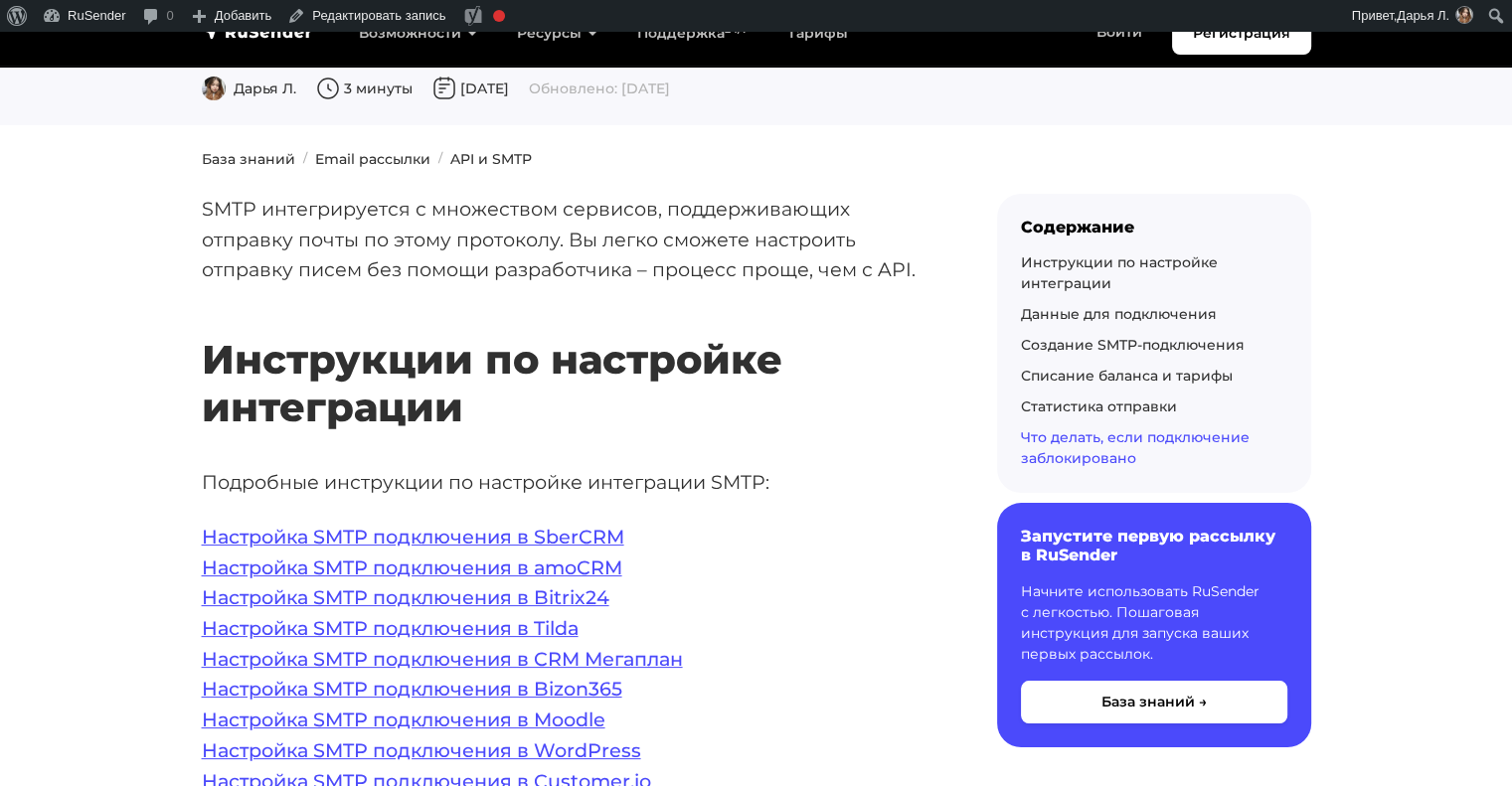 click on "Что делать, если подключение заблокировано" at bounding box center (1135, 447) 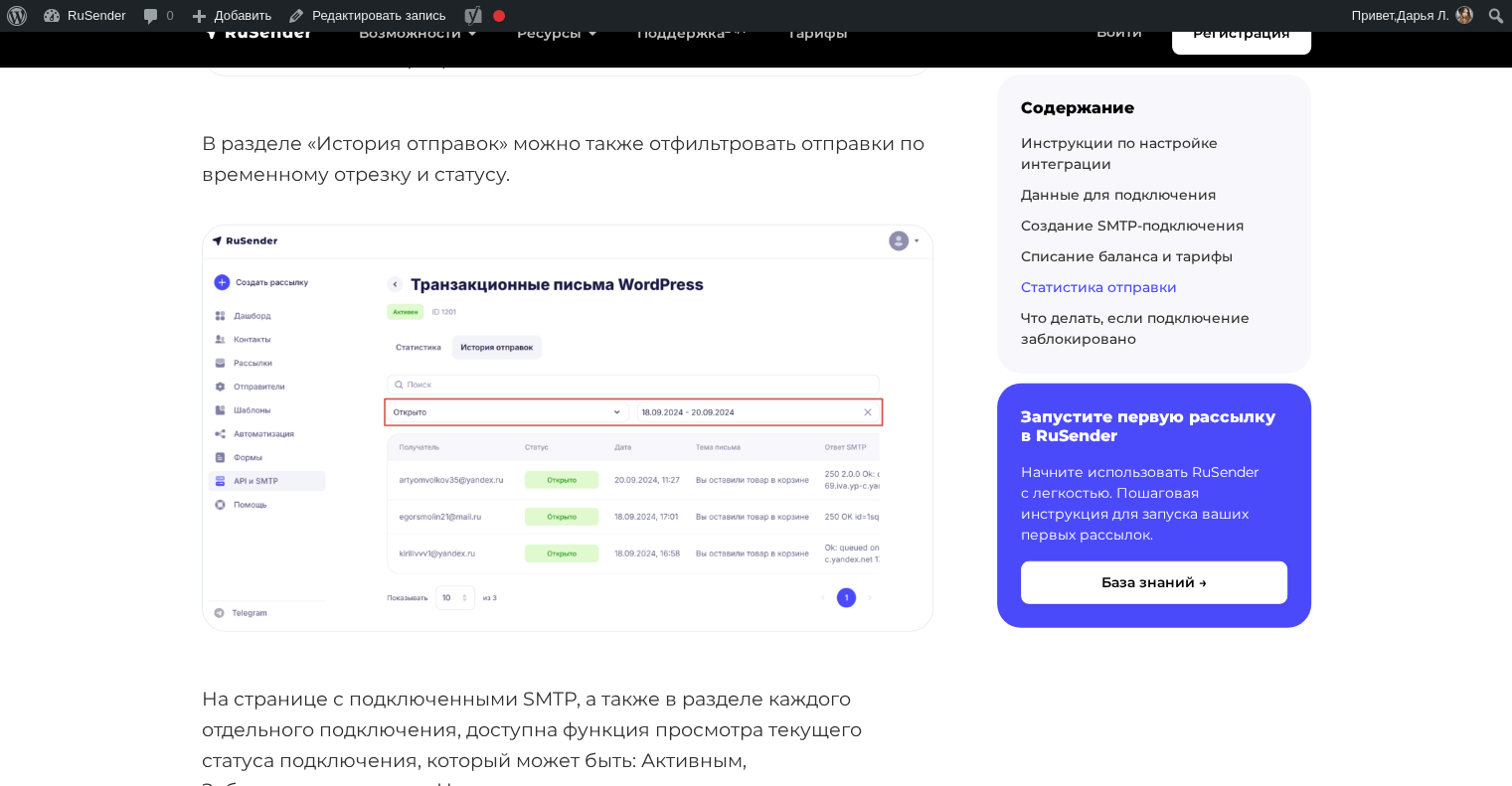 scroll, scrollTop: 5379, scrollLeft: 0, axis: vertical 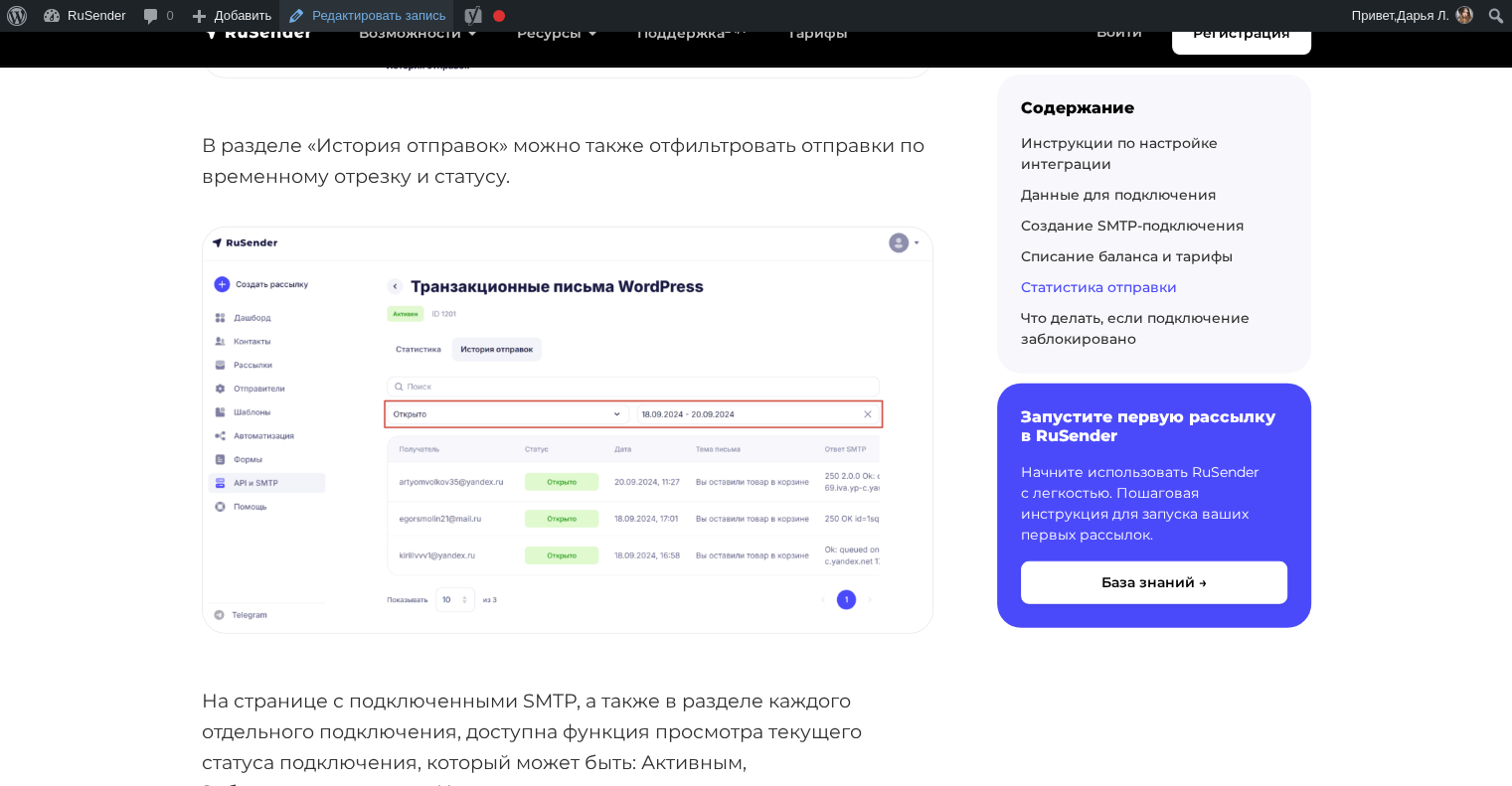 click on "Редактировать запись" at bounding box center (366, 16) 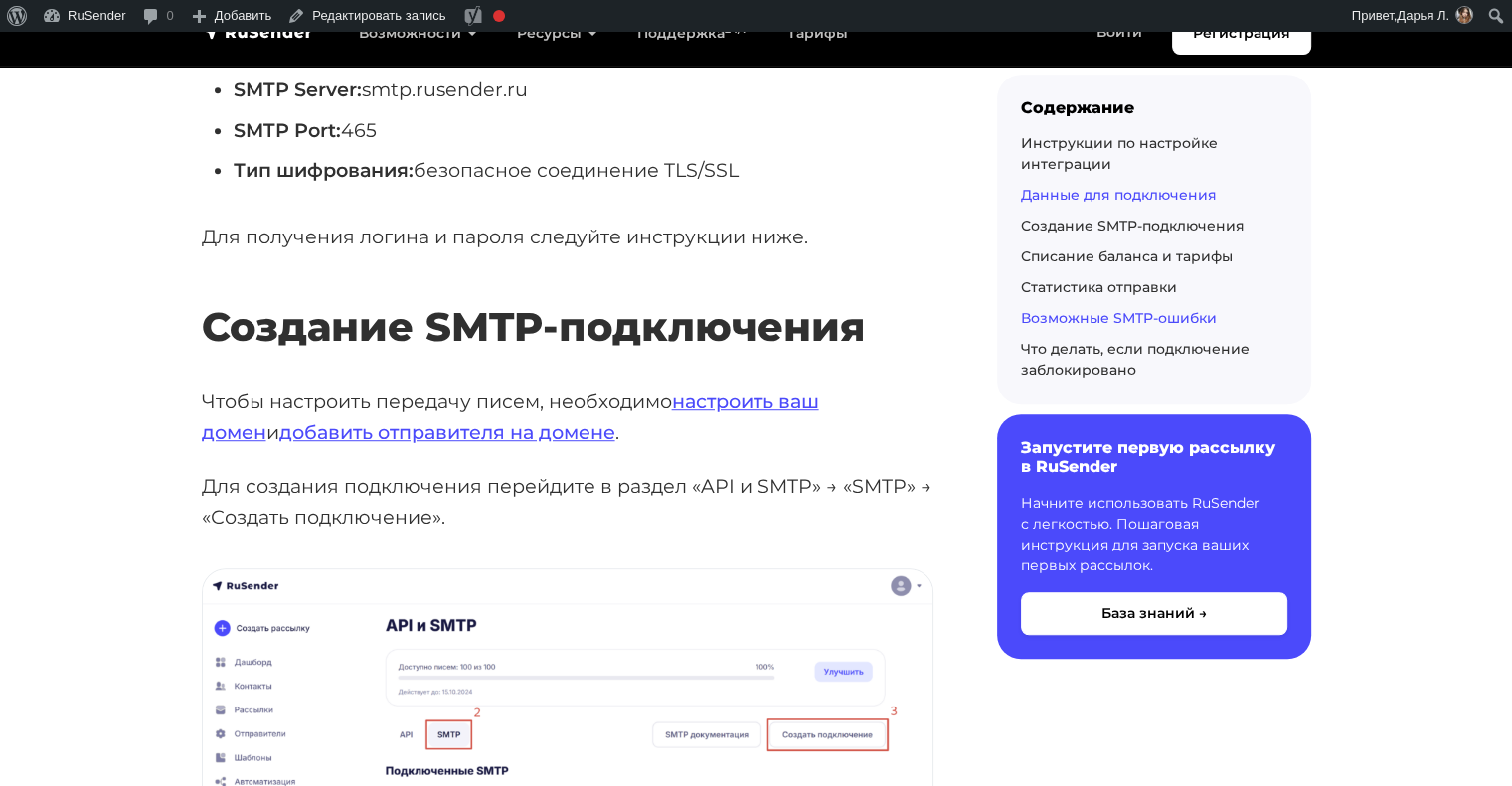 click on "Возможные SMTP-ошибки" at bounding box center [1118, 318] 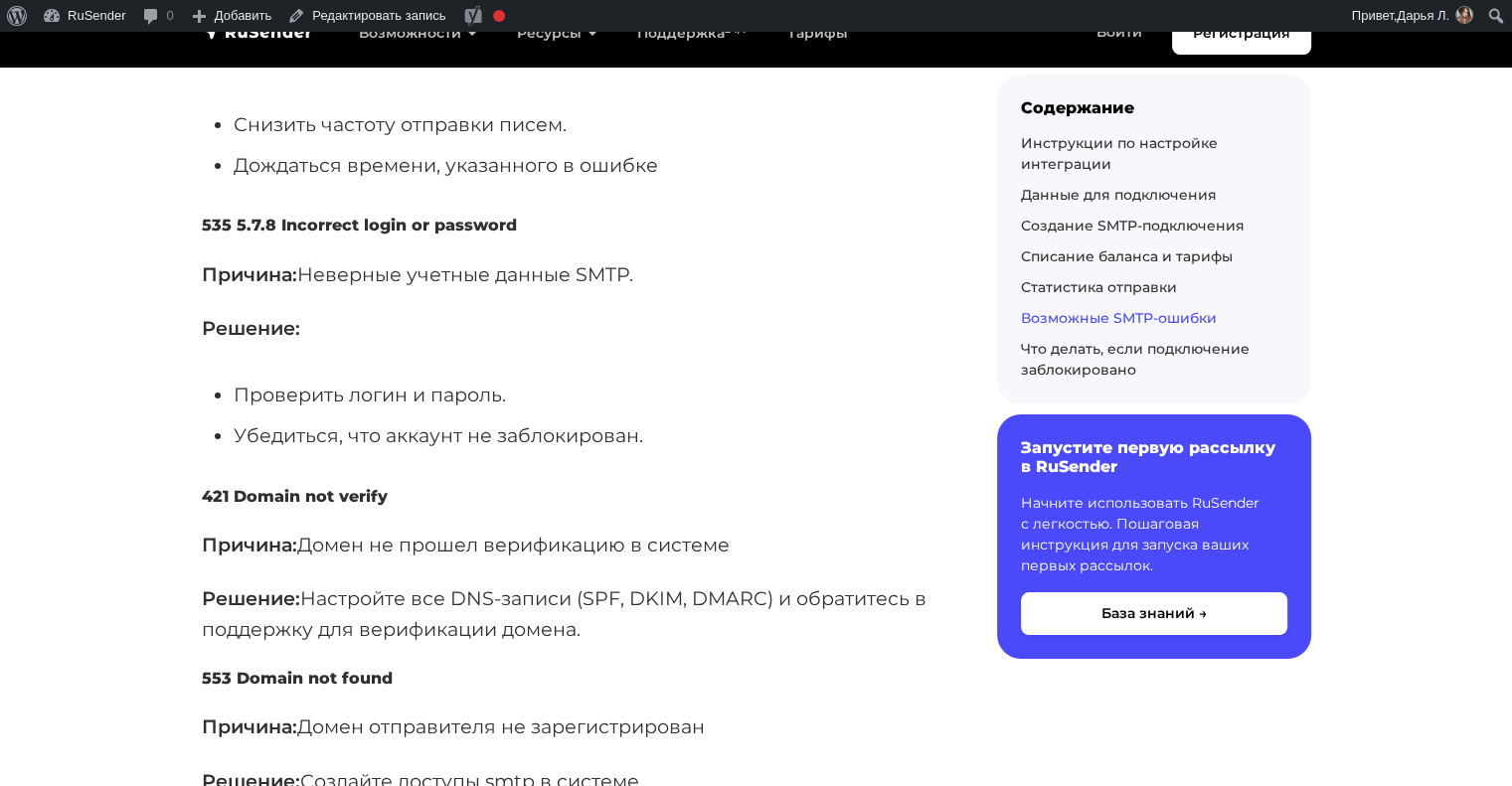 scroll, scrollTop: 7428, scrollLeft: 0, axis: vertical 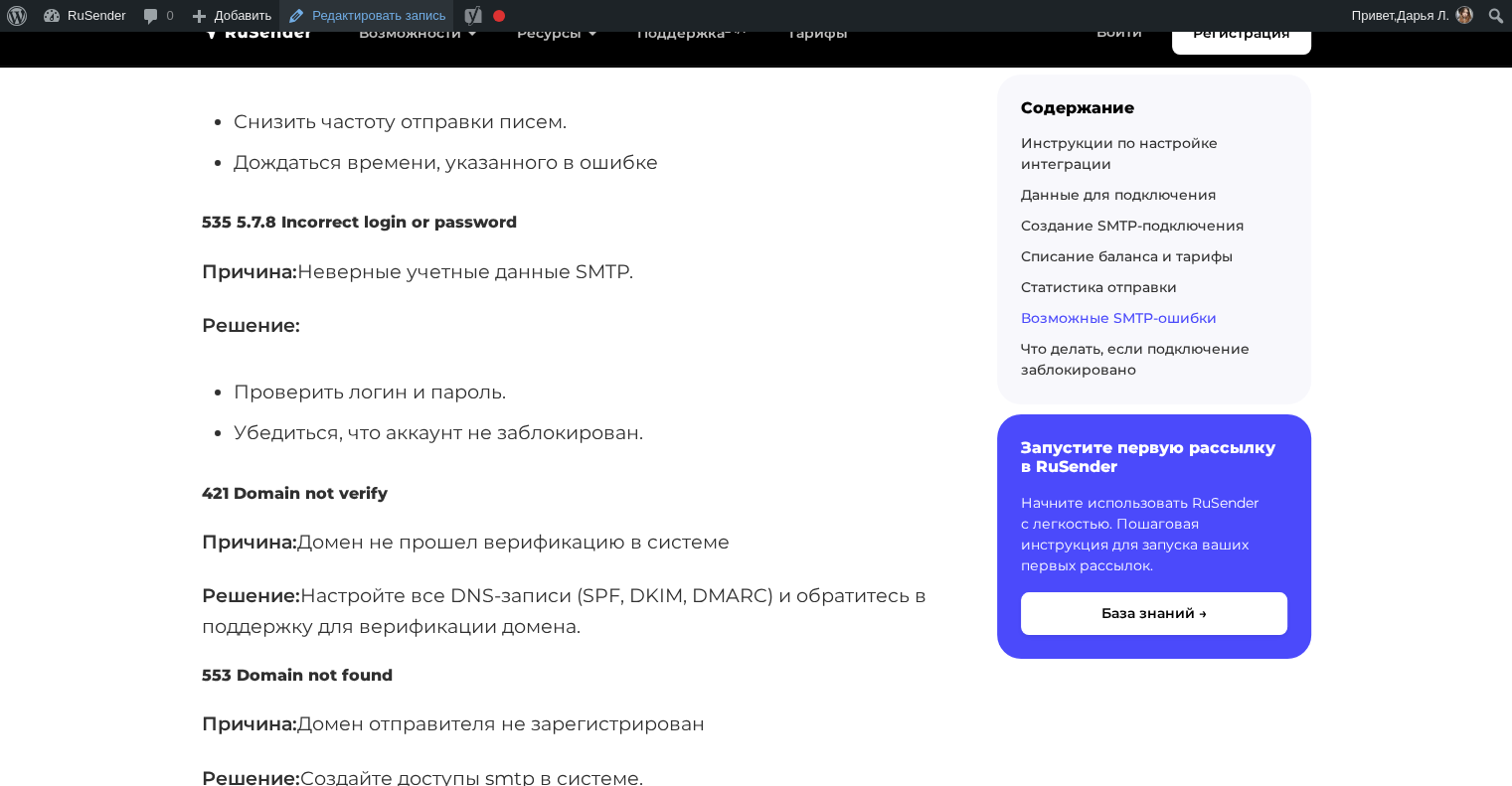 click on "Редактировать запись" at bounding box center [366, 16] 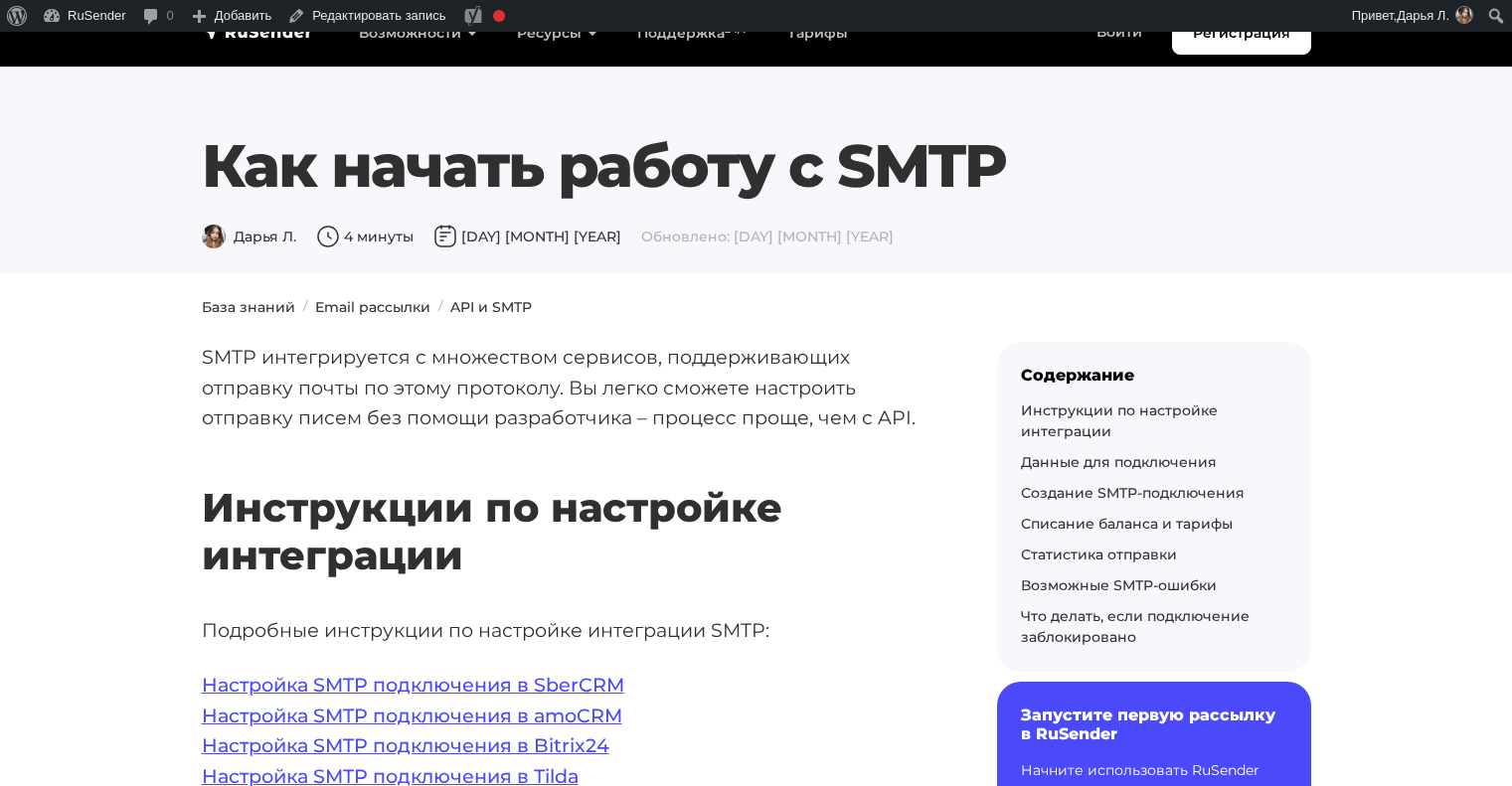 scroll, scrollTop: 0, scrollLeft: 0, axis: both 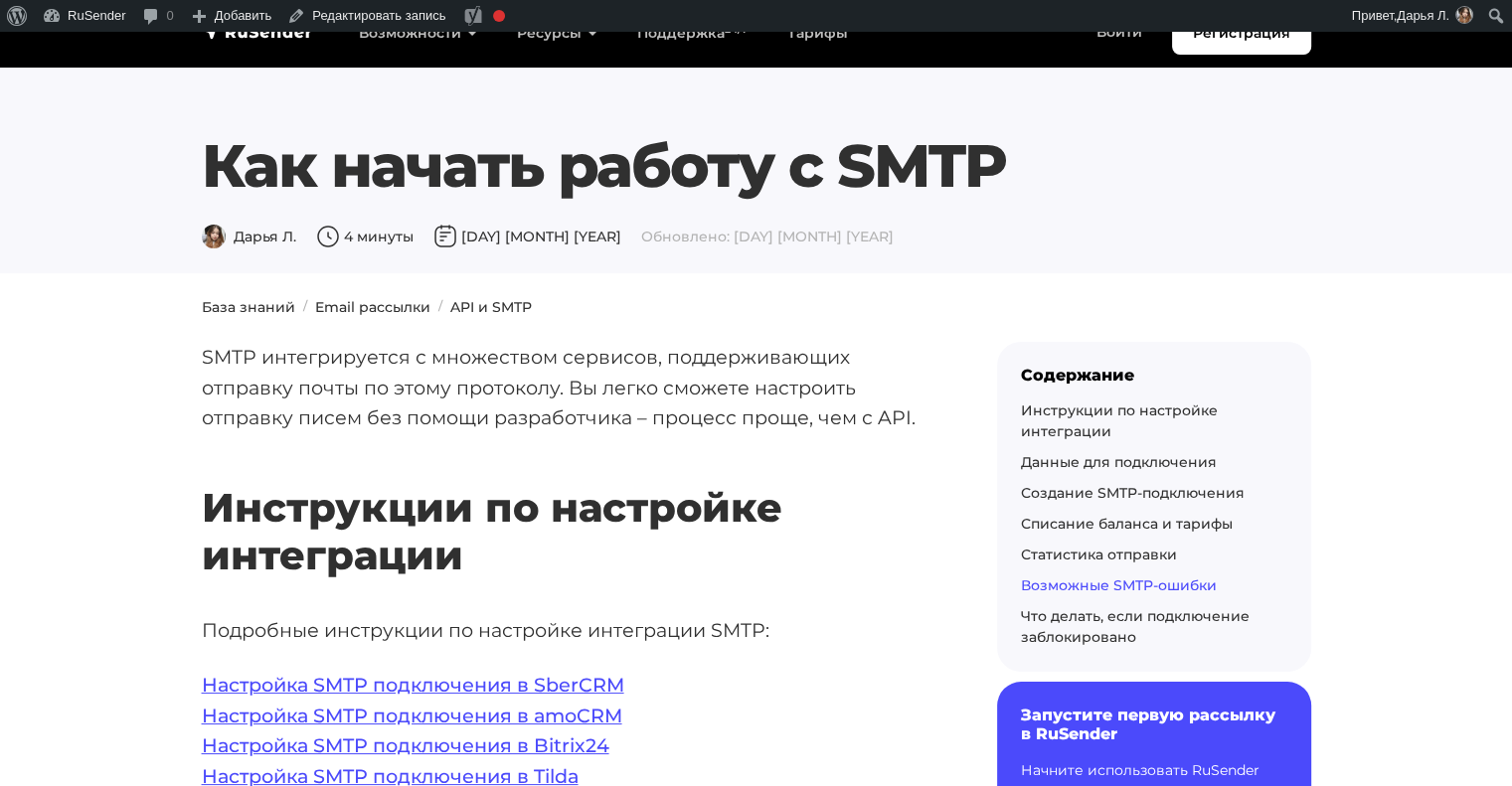 click on "Возможные SMTP-ошибки" at bounding box center (1118, 585) 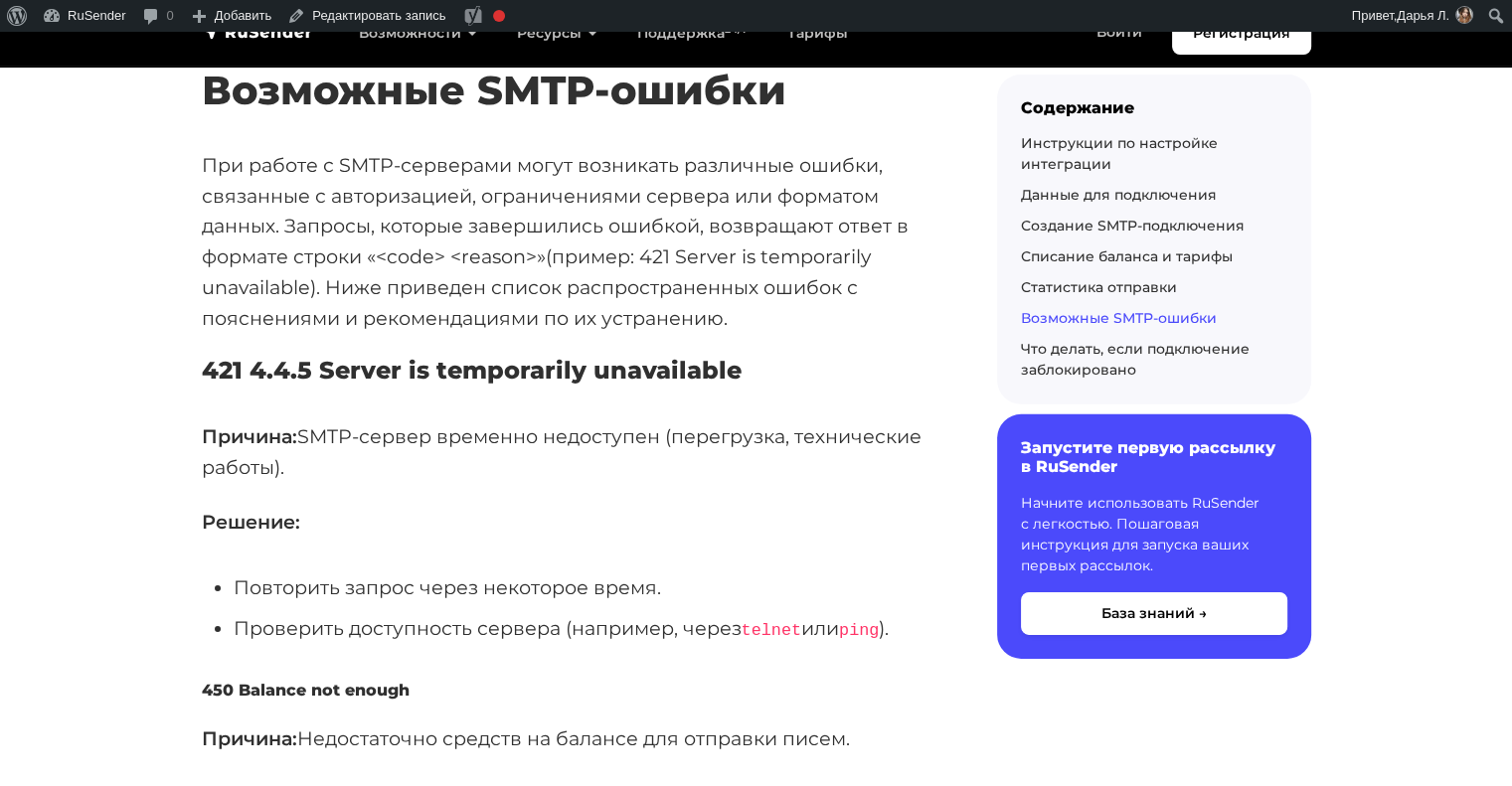scroll, scrollTop: 6195, scrollLeft: 0, axis: vertical 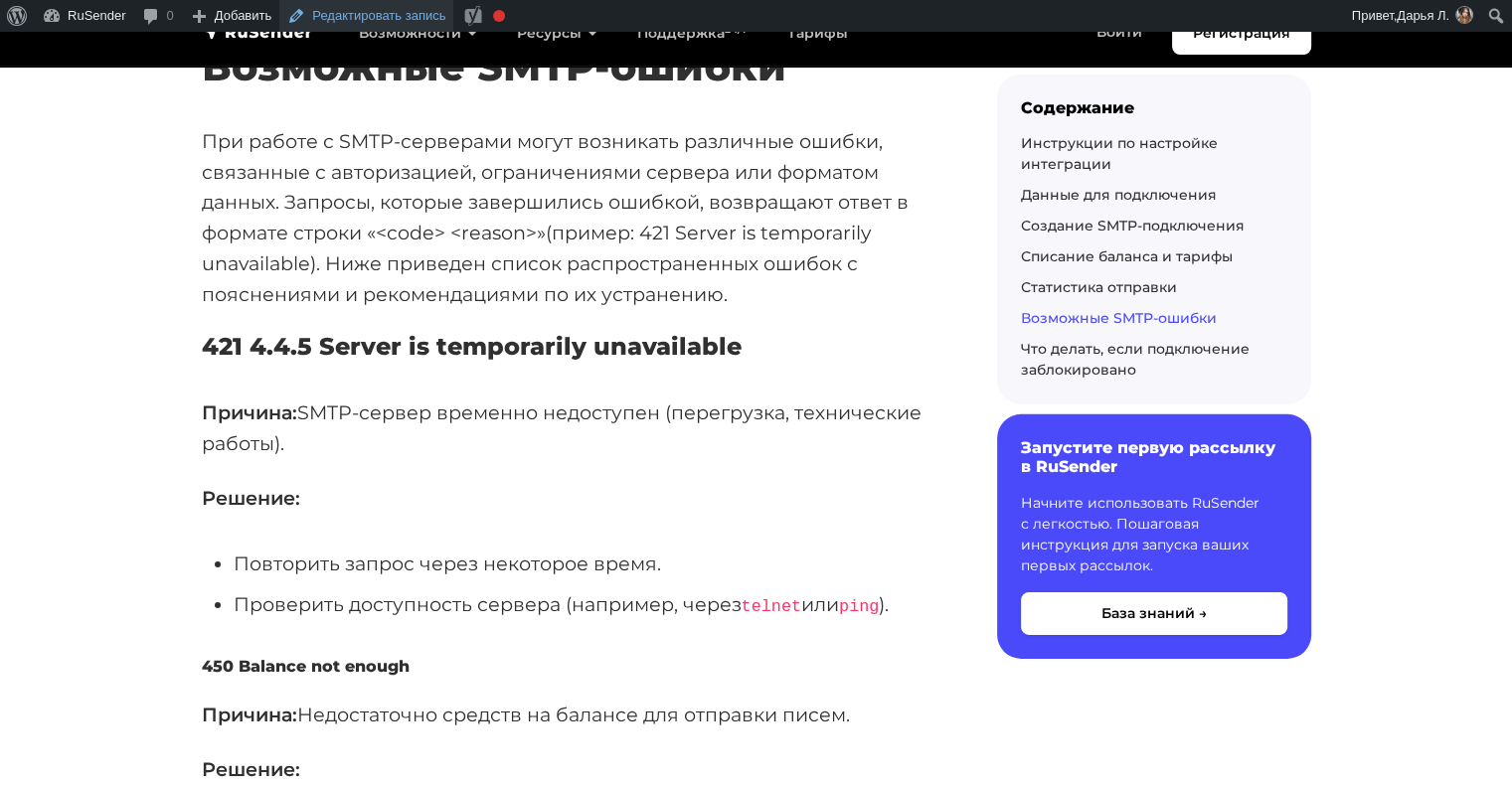 click on "Редактировать запись" at bounding box center [366, 16] 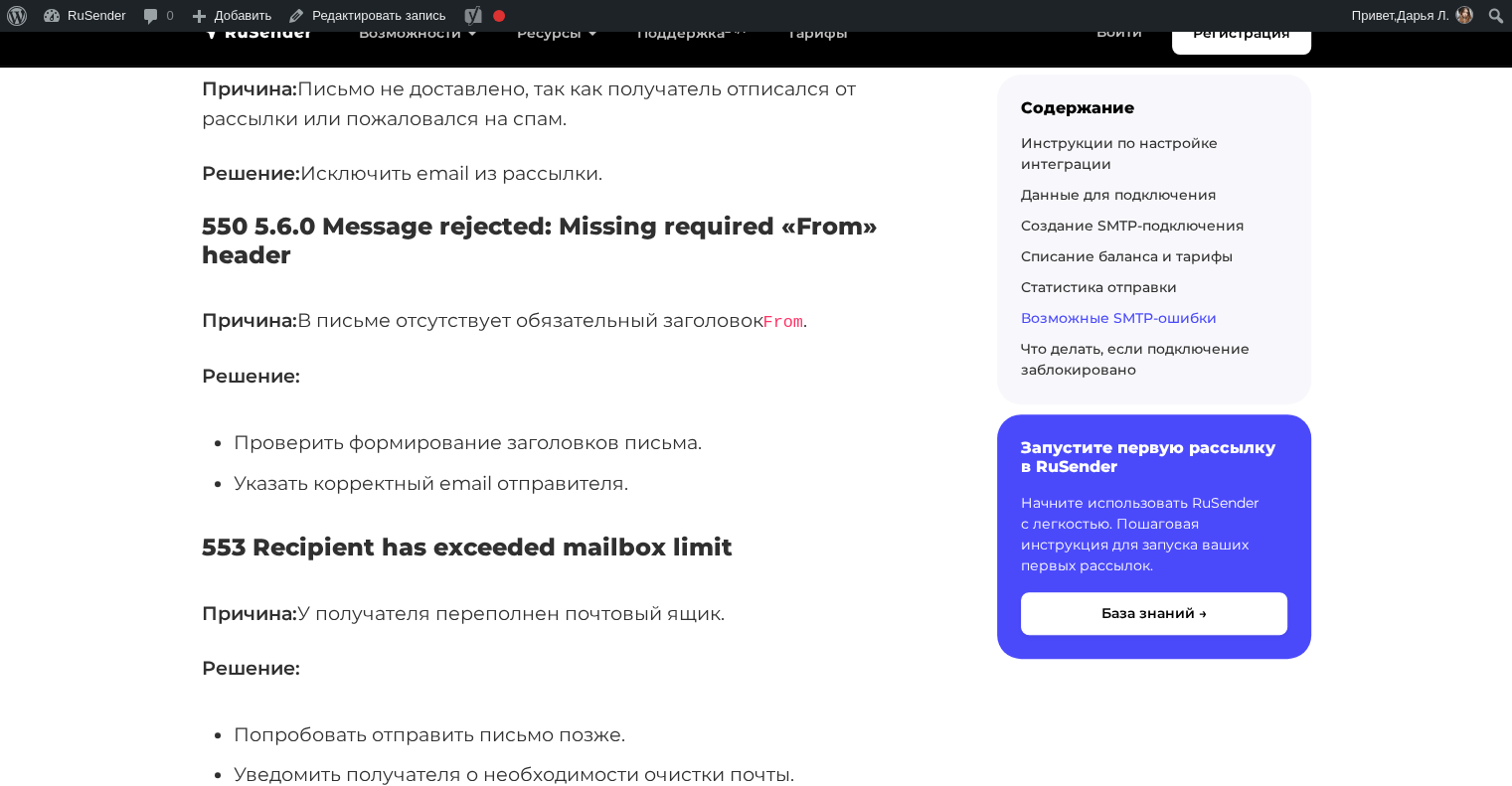 scroll, scrollTop: 8370, scrollLeft: 0, axis: vertical 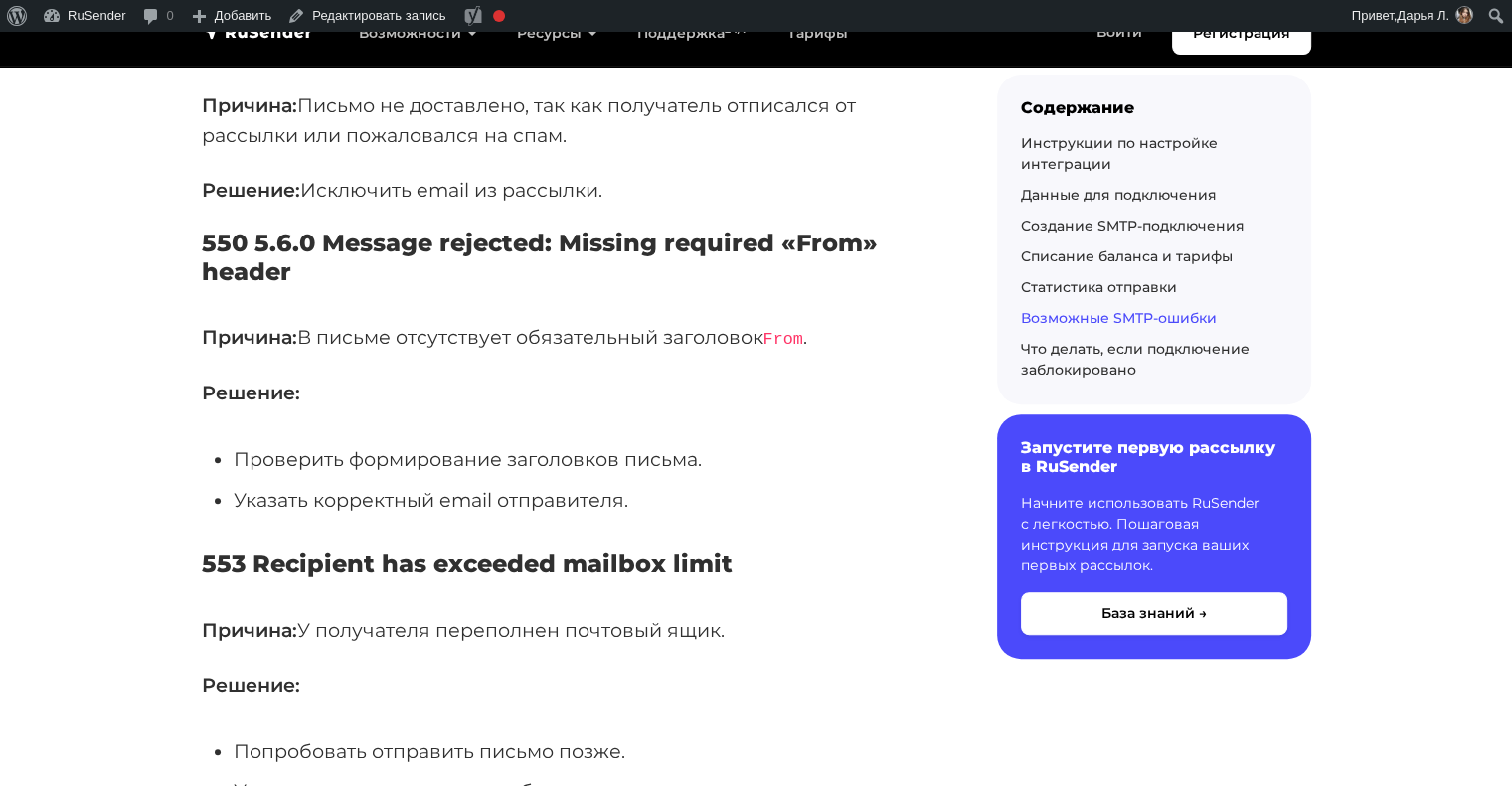 click on "550 5.6.0 Message rejected: Missing required «From» header" at bounding box center [568, 258] 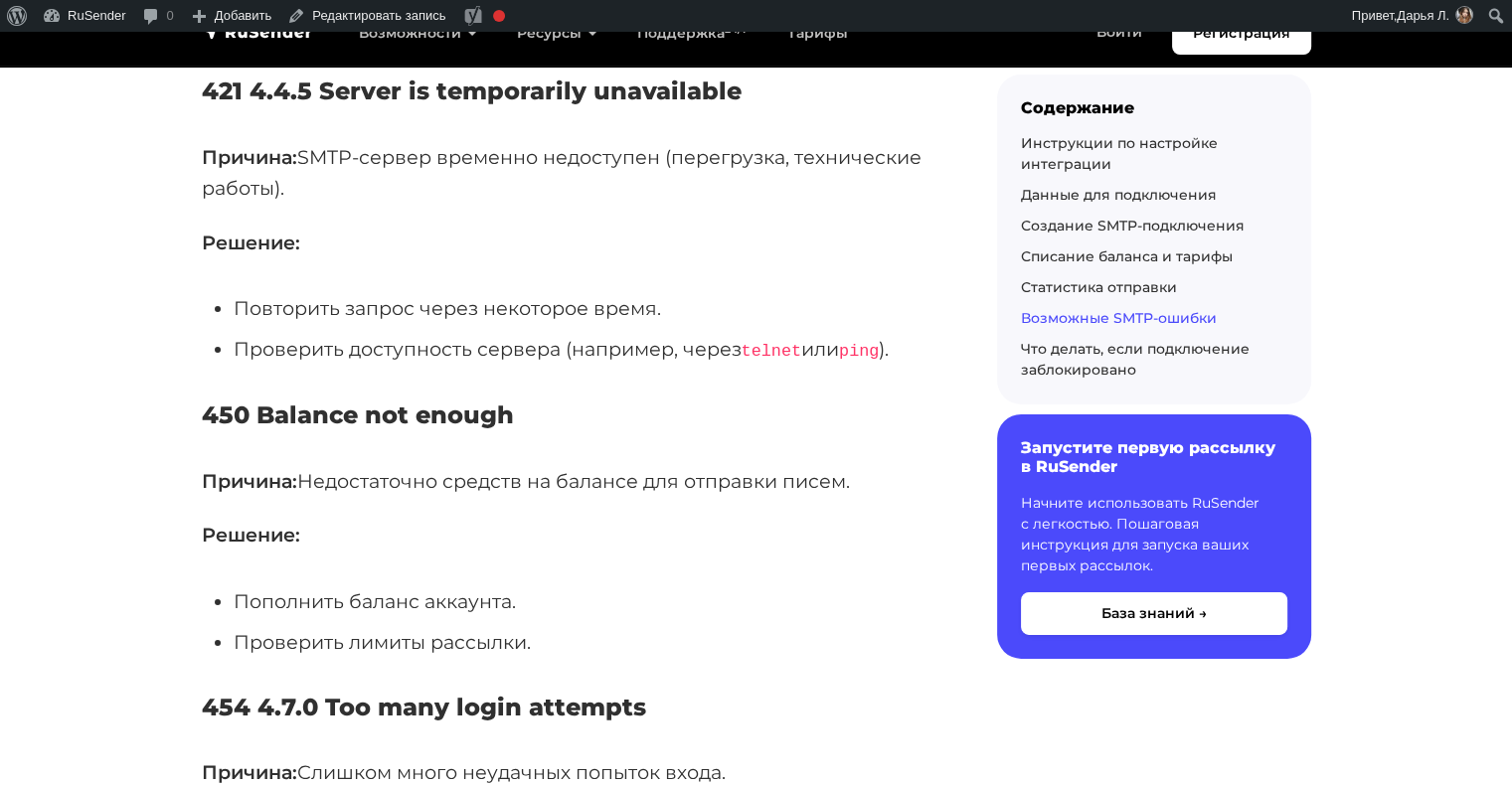 scroll, scrollTop: 6458, scrollLeft: 0, axis: vertical 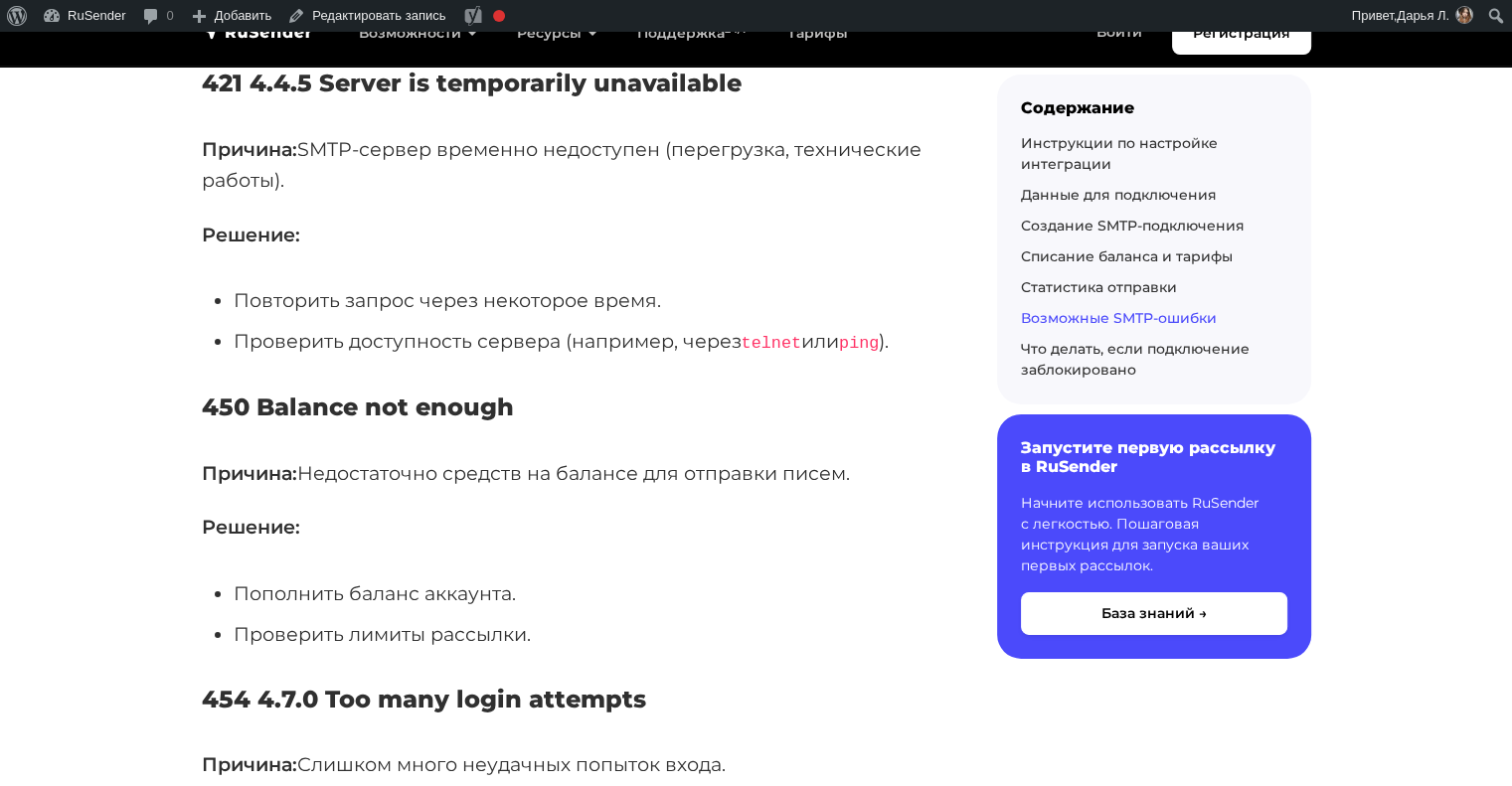 click on "Возможные SMTP-ошибки" at bounding box center [1118, 318] 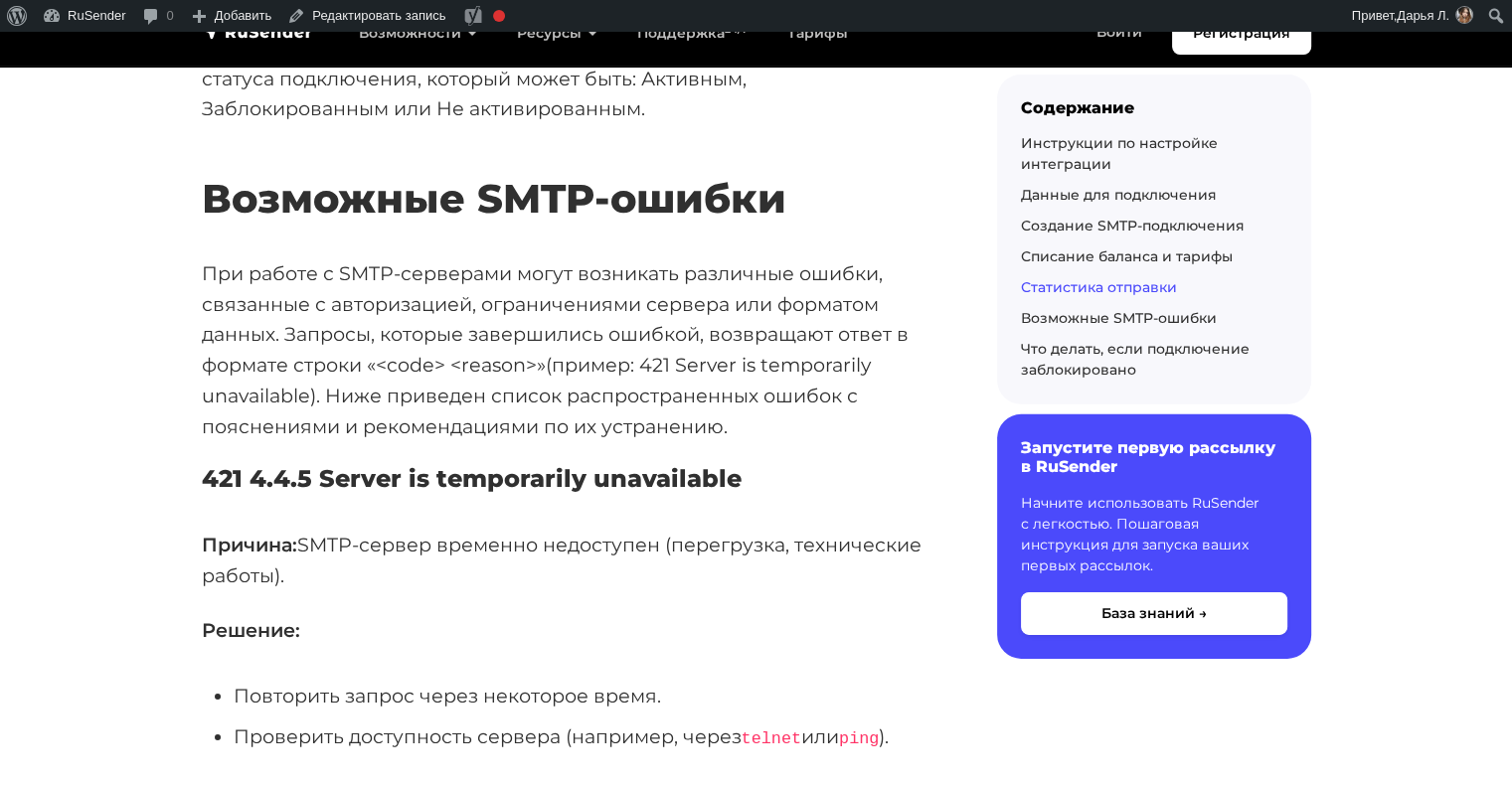 scroll, scrollTop: 6058, scrollLeft: 0, axis: vertical 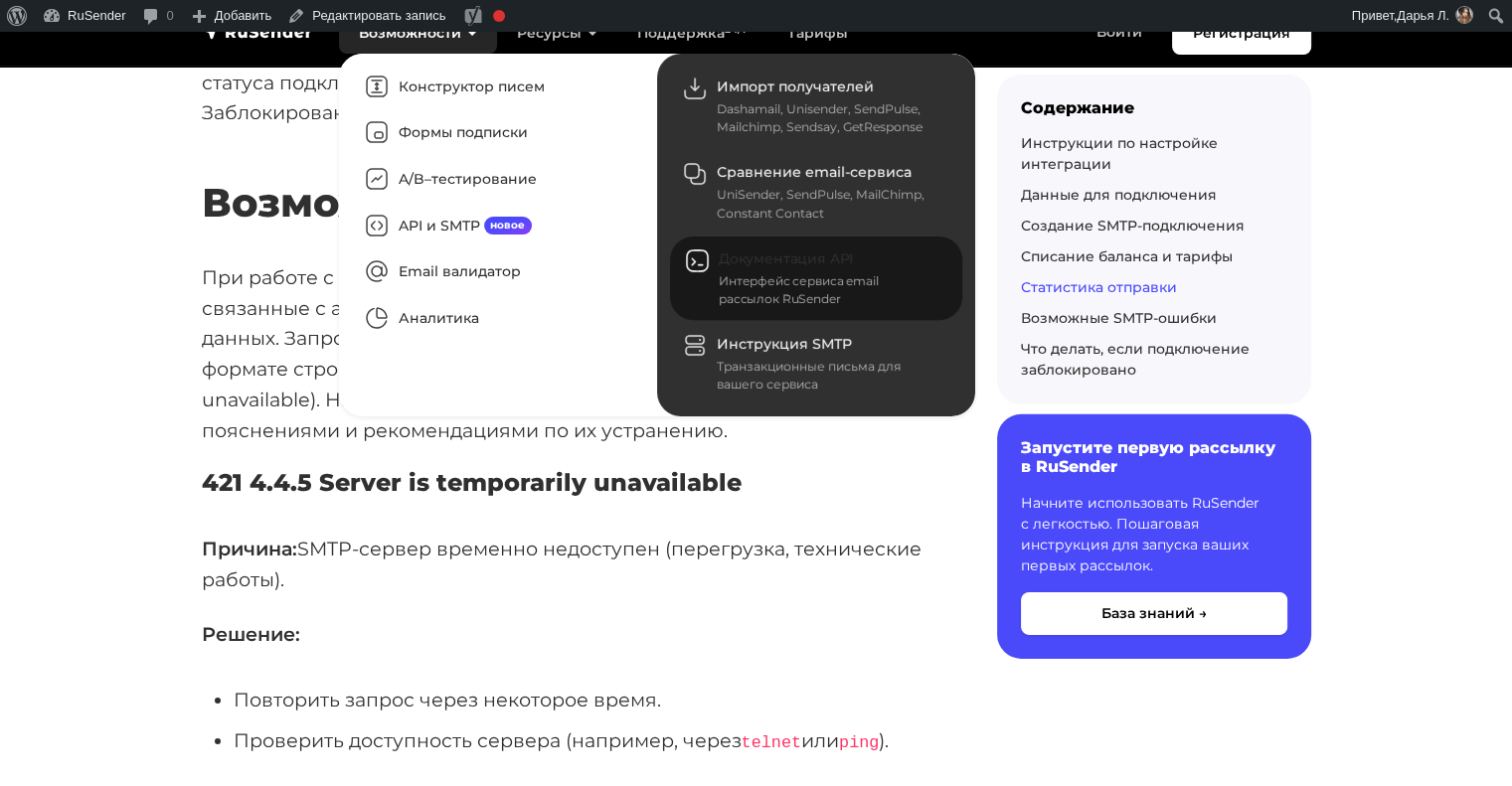 click on "Интерфейс сервиса email рассылок RuSender" at bounding box center (828, 290) 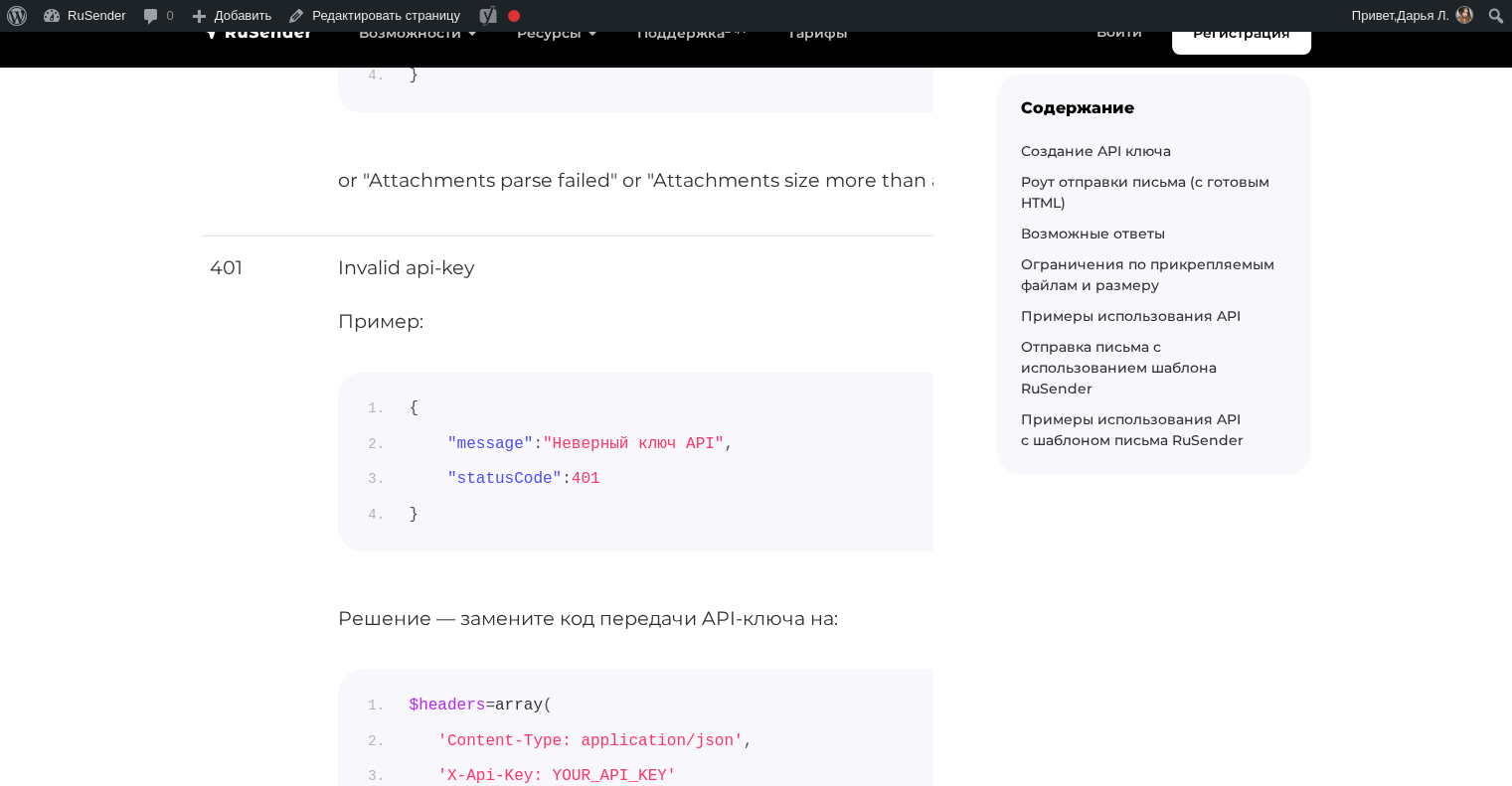 scroll, scrollTop: 5728, scrollLeft: 0, axis: vertical 